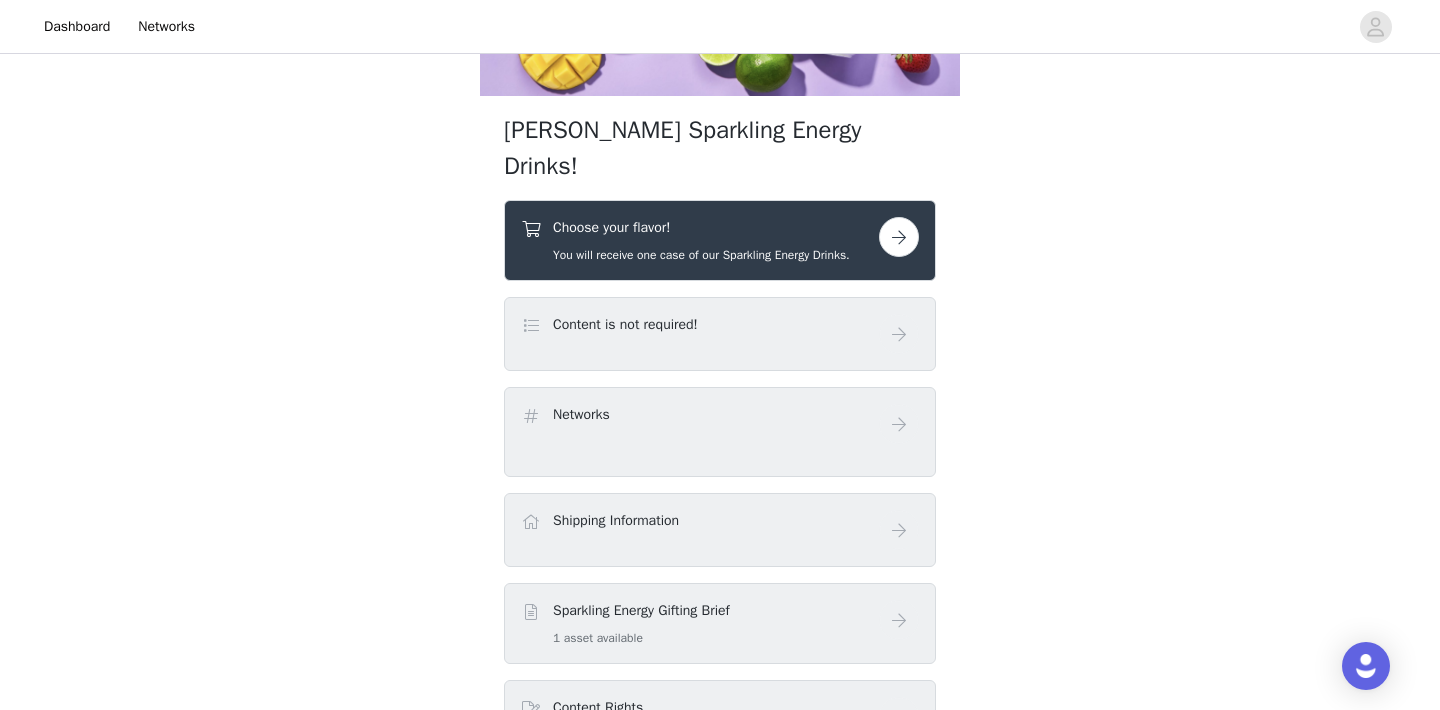 scroll, scrollTop: 228, scrollLeft: 0, axis: vertical 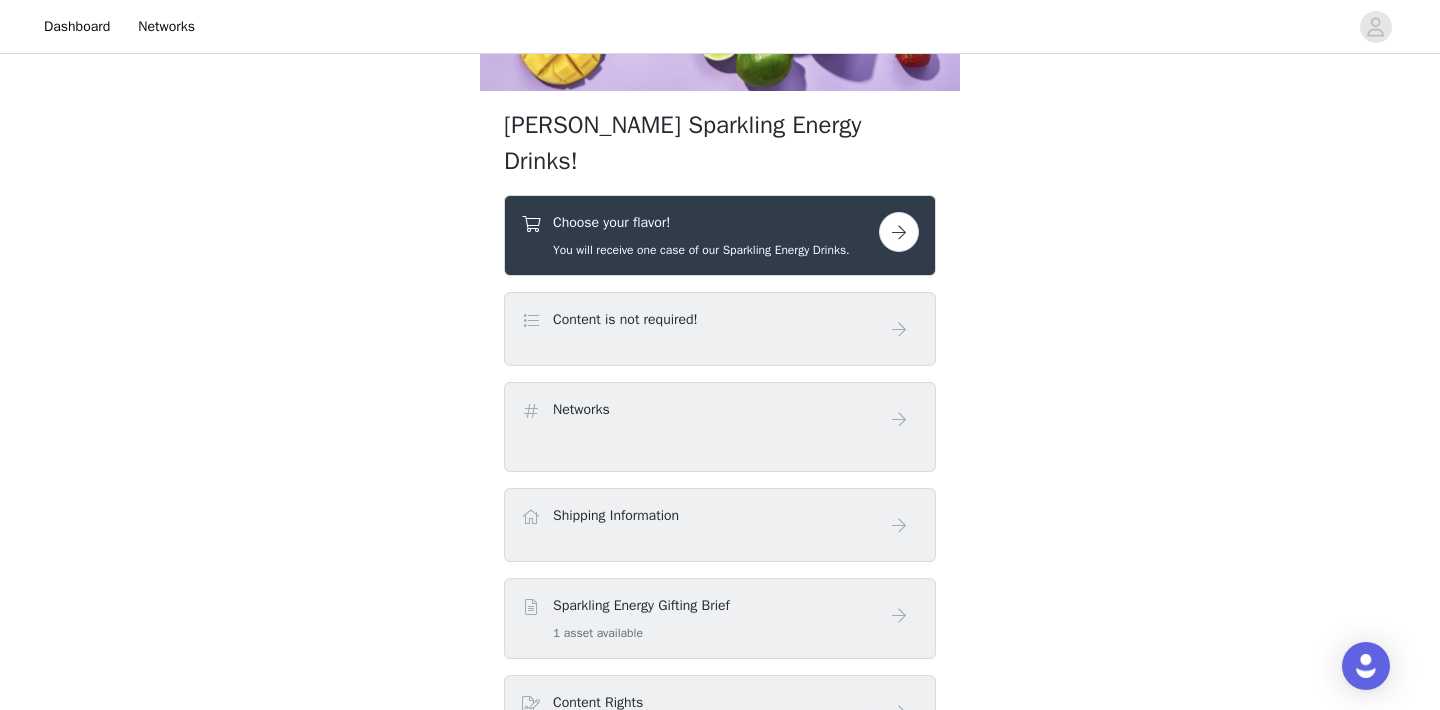 click on "Networks" at bounding box center (720, 419) 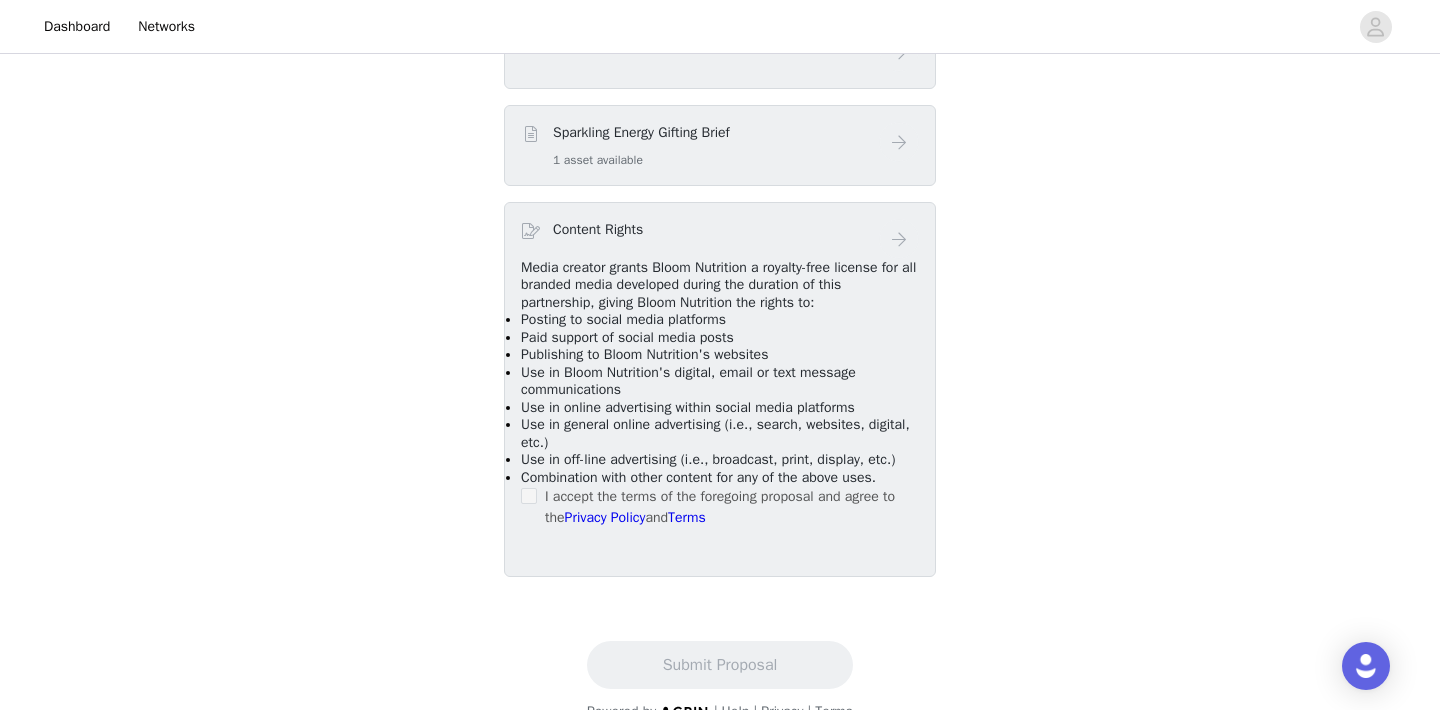 scroll, scrollTop: 0, scrollLeft: 0, axis: both 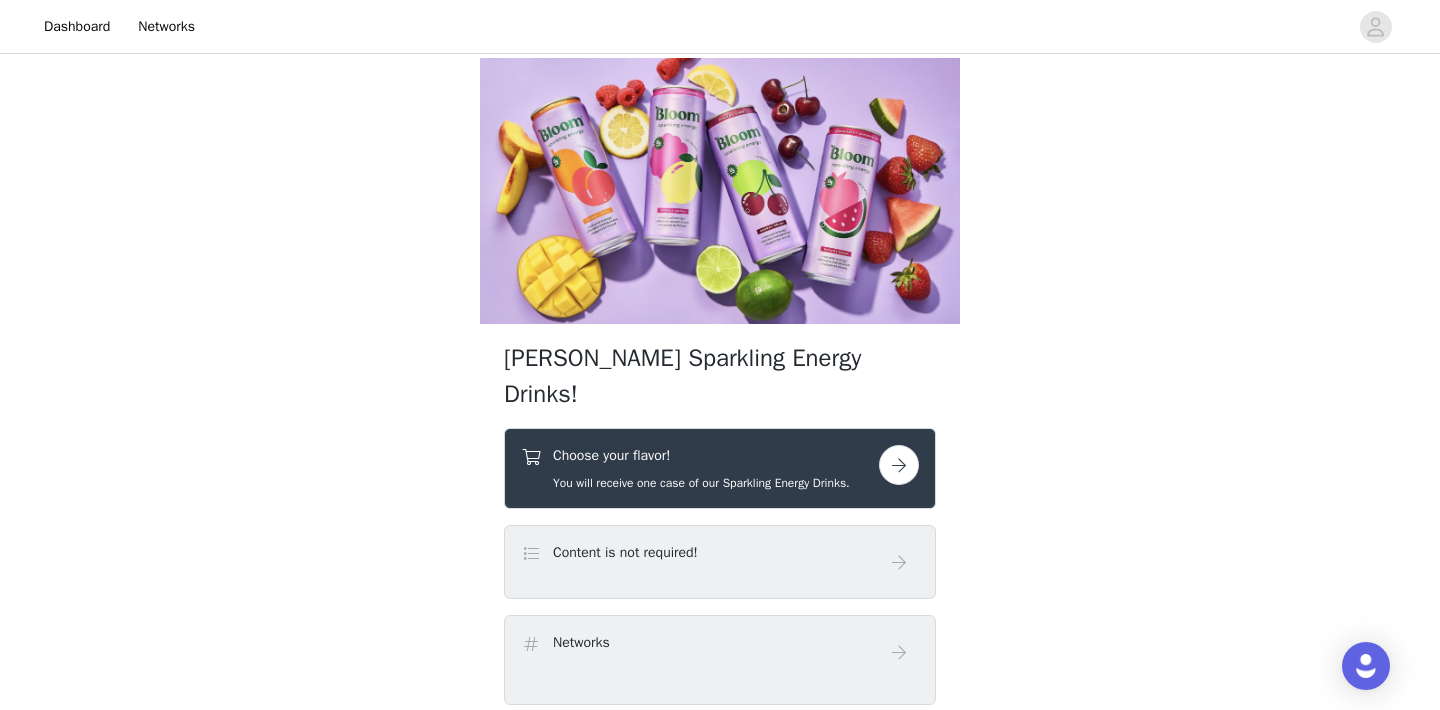 click at bounding box center (899, 465) 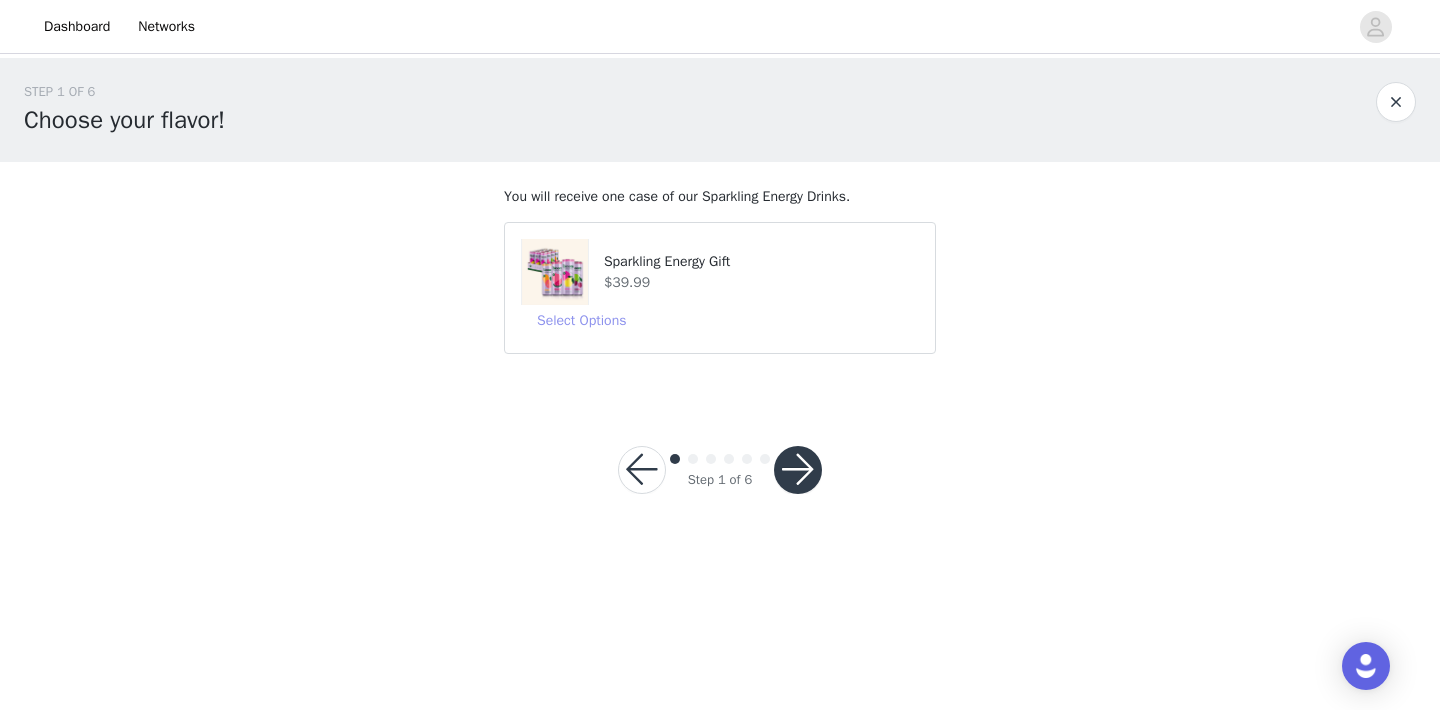 click on "Select Options" at bounding box center [581, 321] 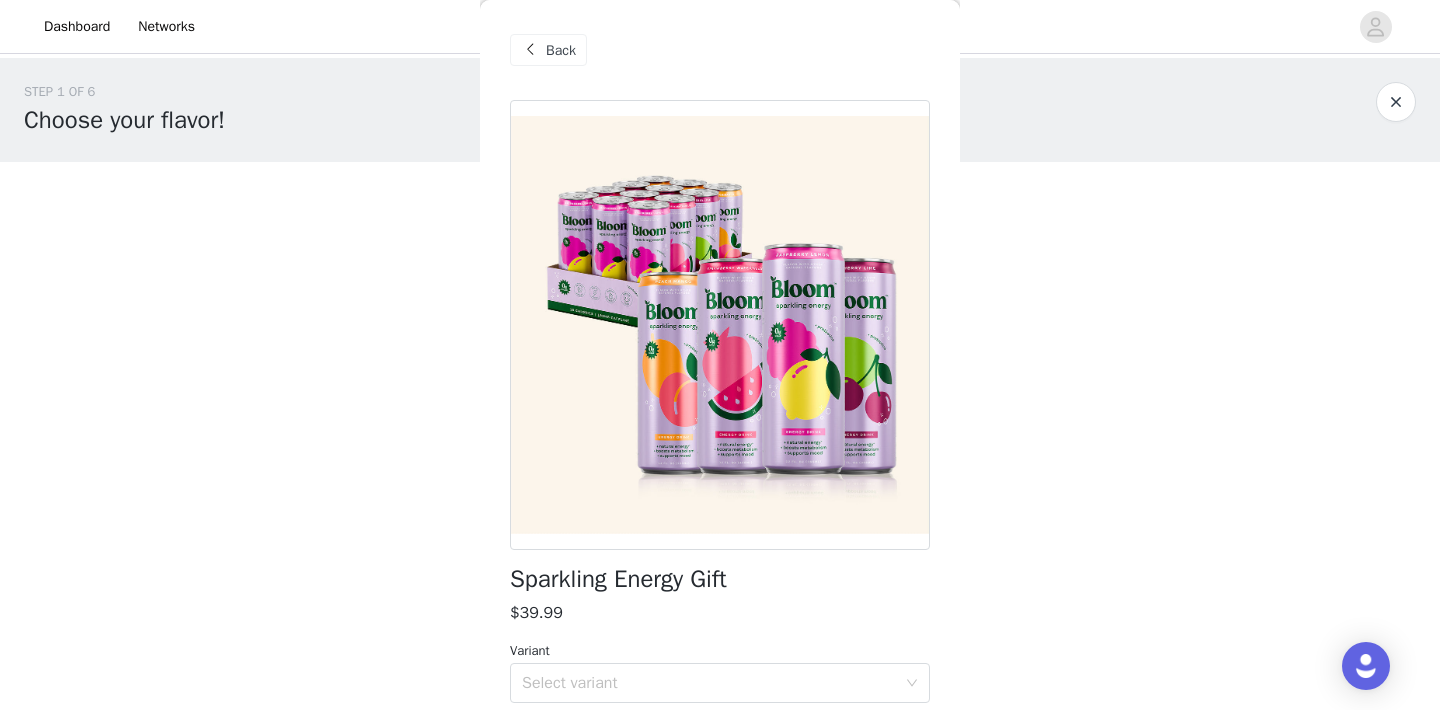 scroll, scrollTop: 76, scrollLeft: 0, axis: vertical 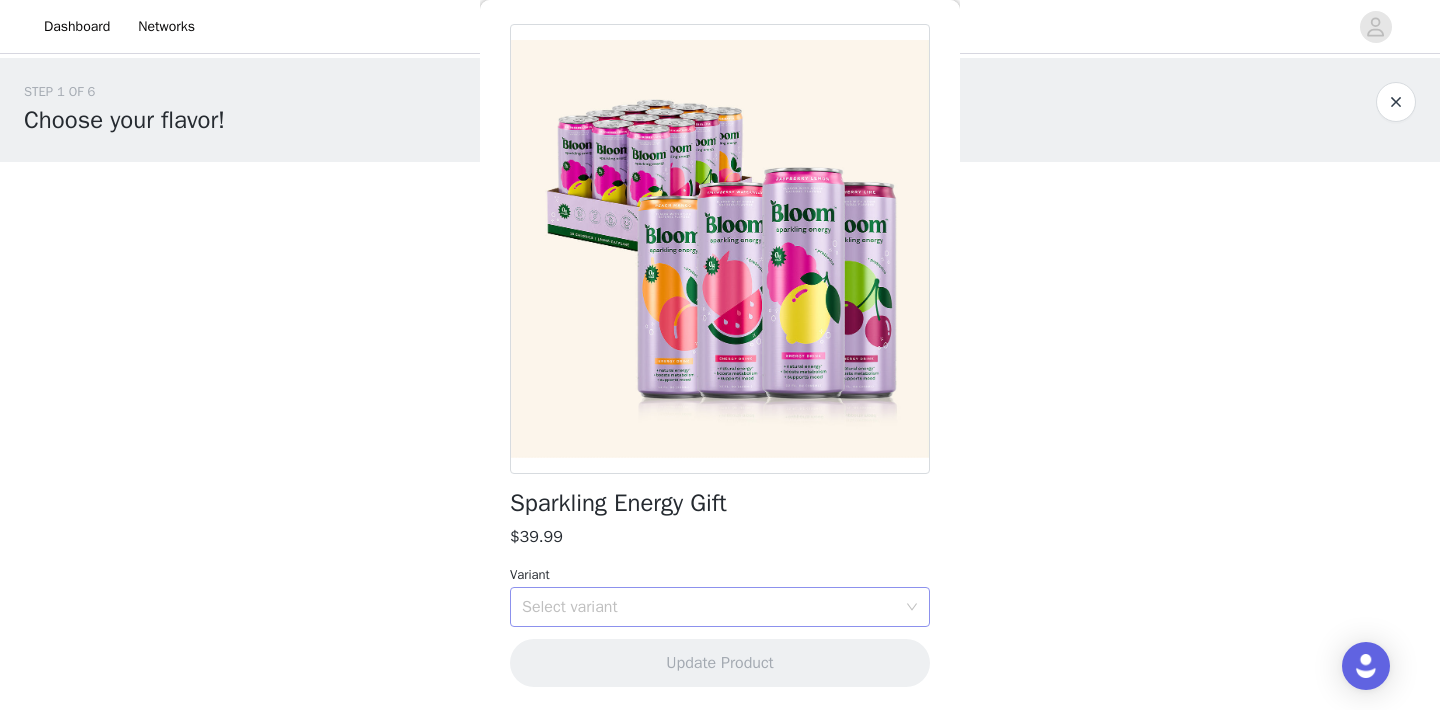 click on "Select variant" at bounding box center [713, 607] 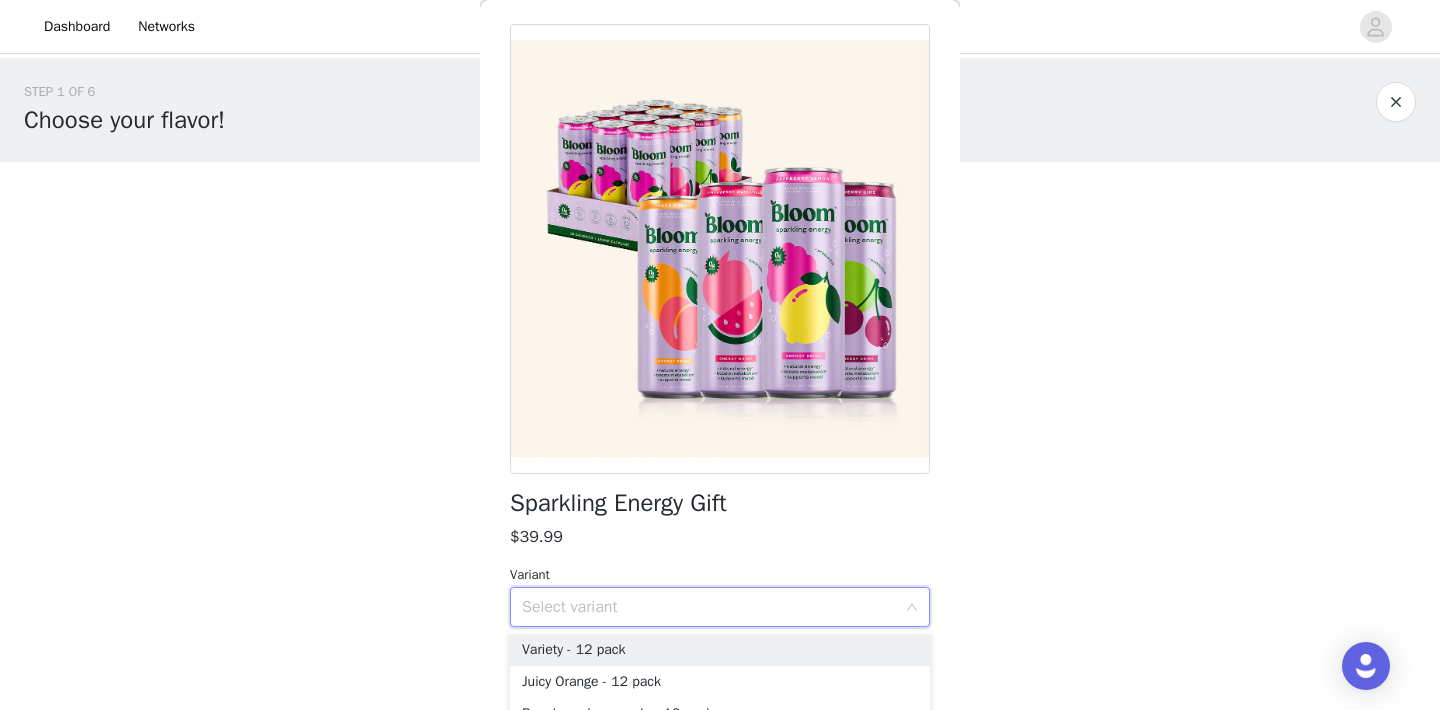 scroll, scrollTop: 120, scrollLeft: 0, axis: vertical 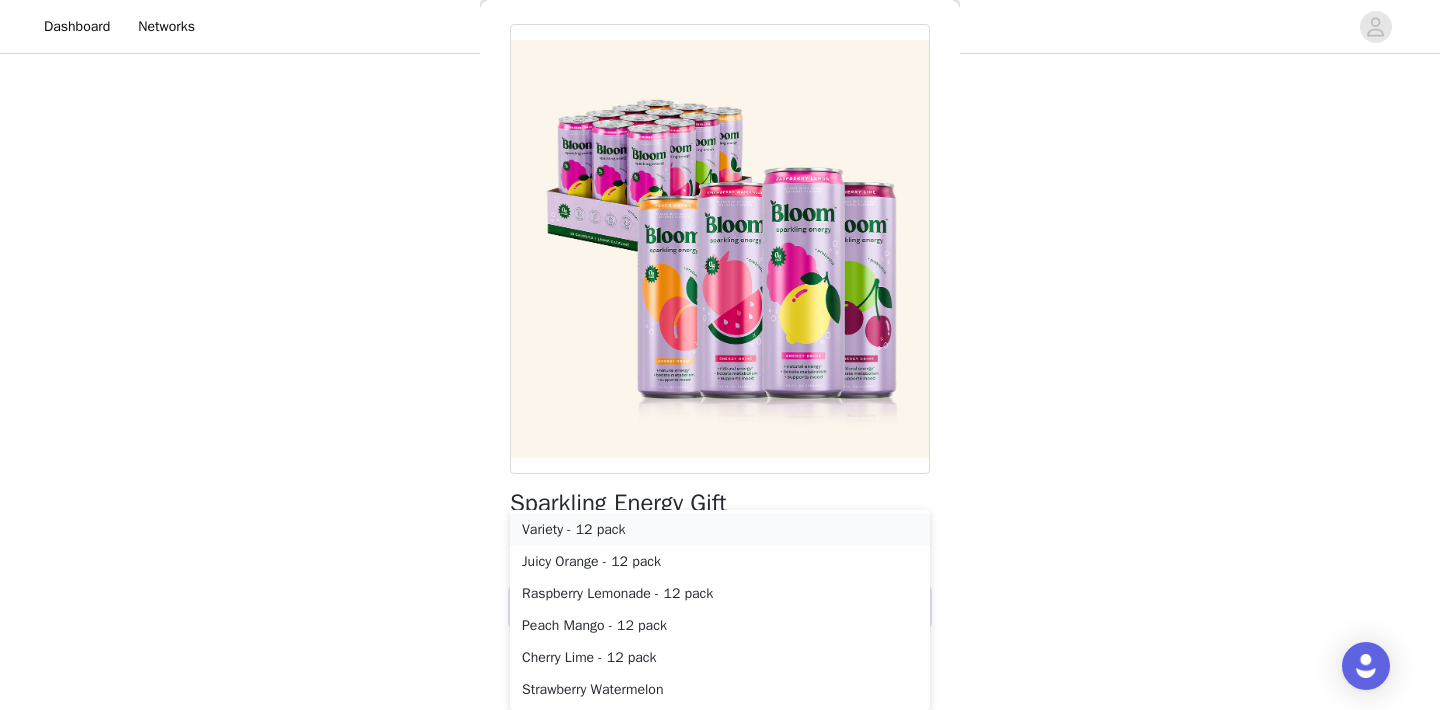click on "Variety - 12 pack" at bounding box center [720, 530] 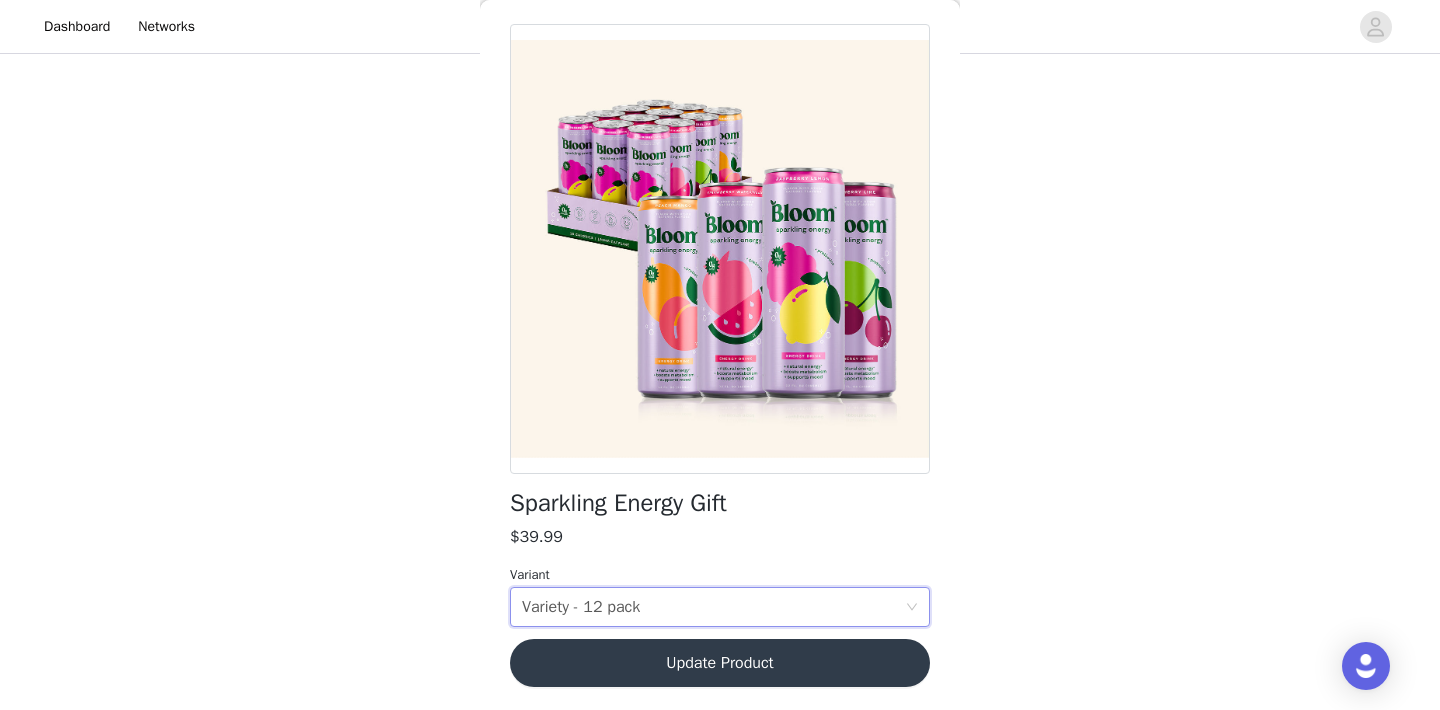 scroll, scrollTop: 0, scrollLeft: 0, axis: both 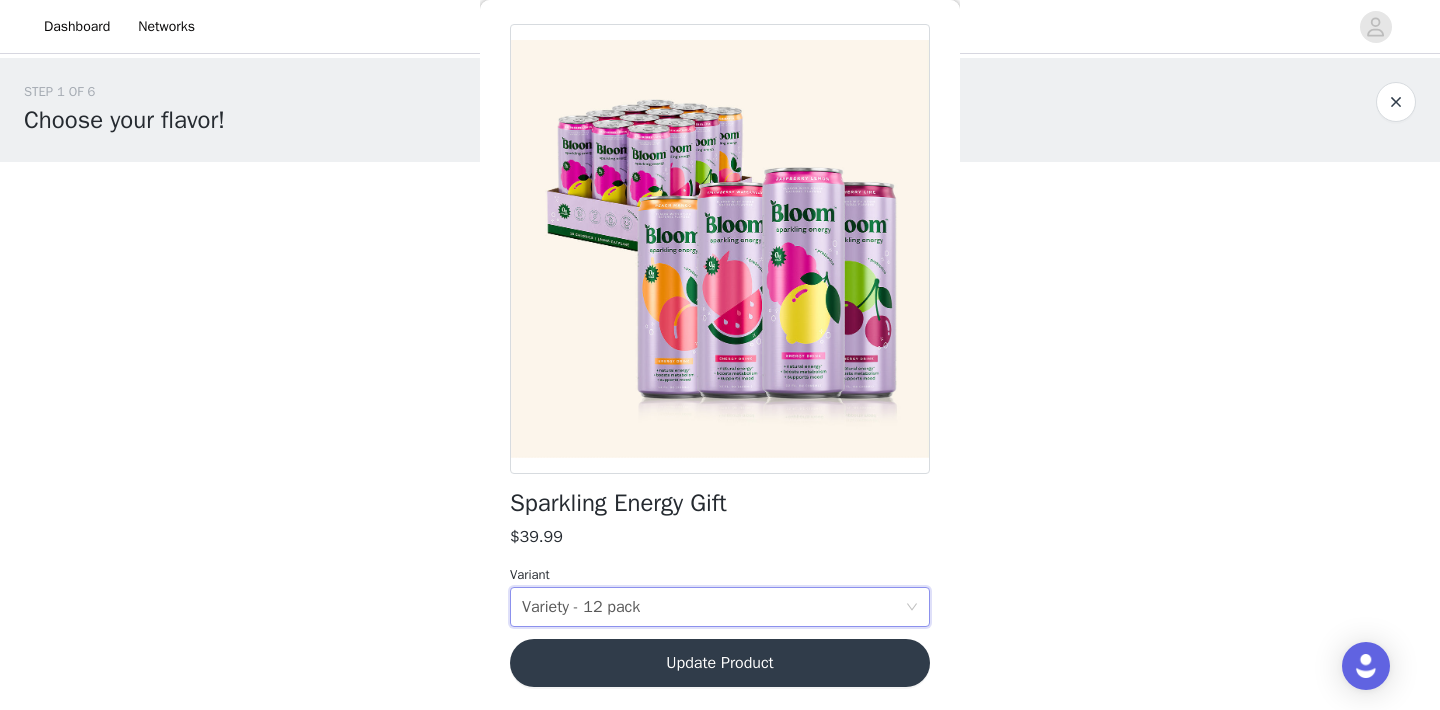 click on "Update Product" at bounding box center (720, 663) 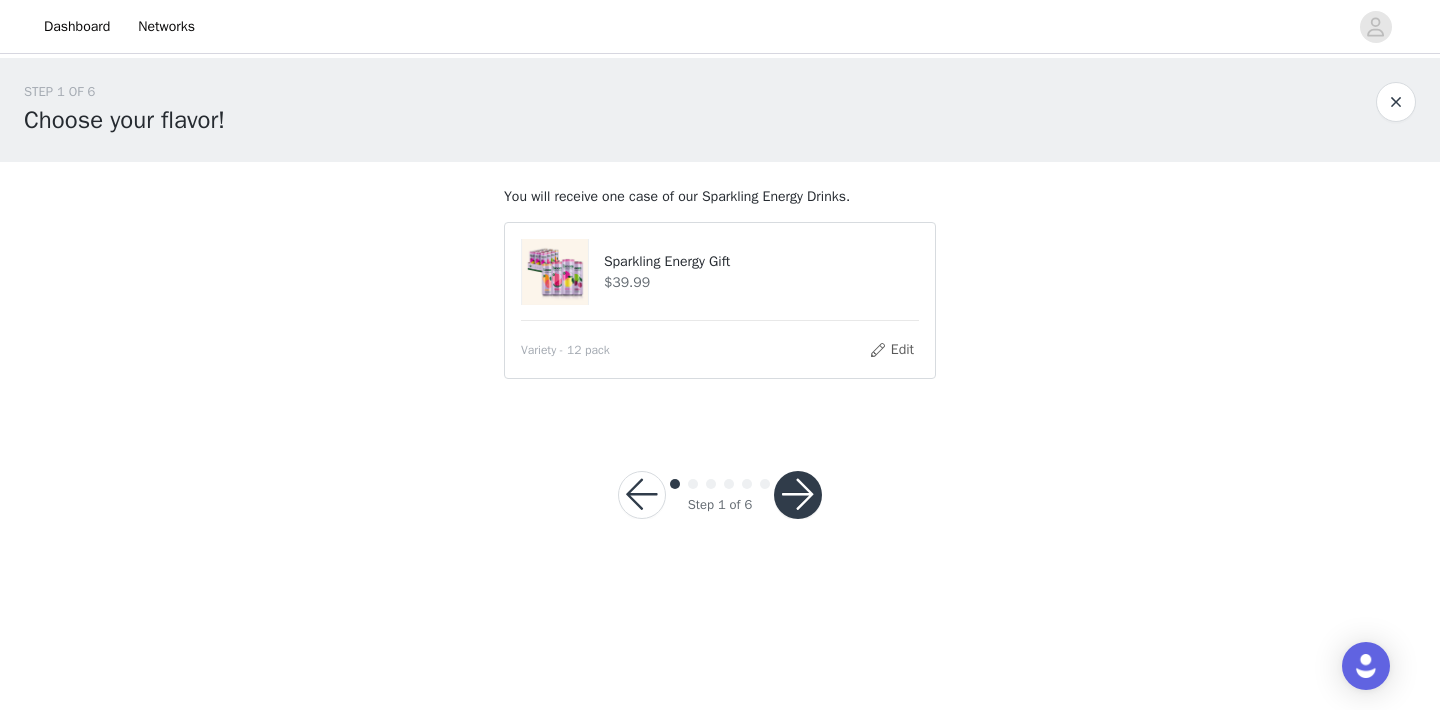 click at bounding box center (798, 495) 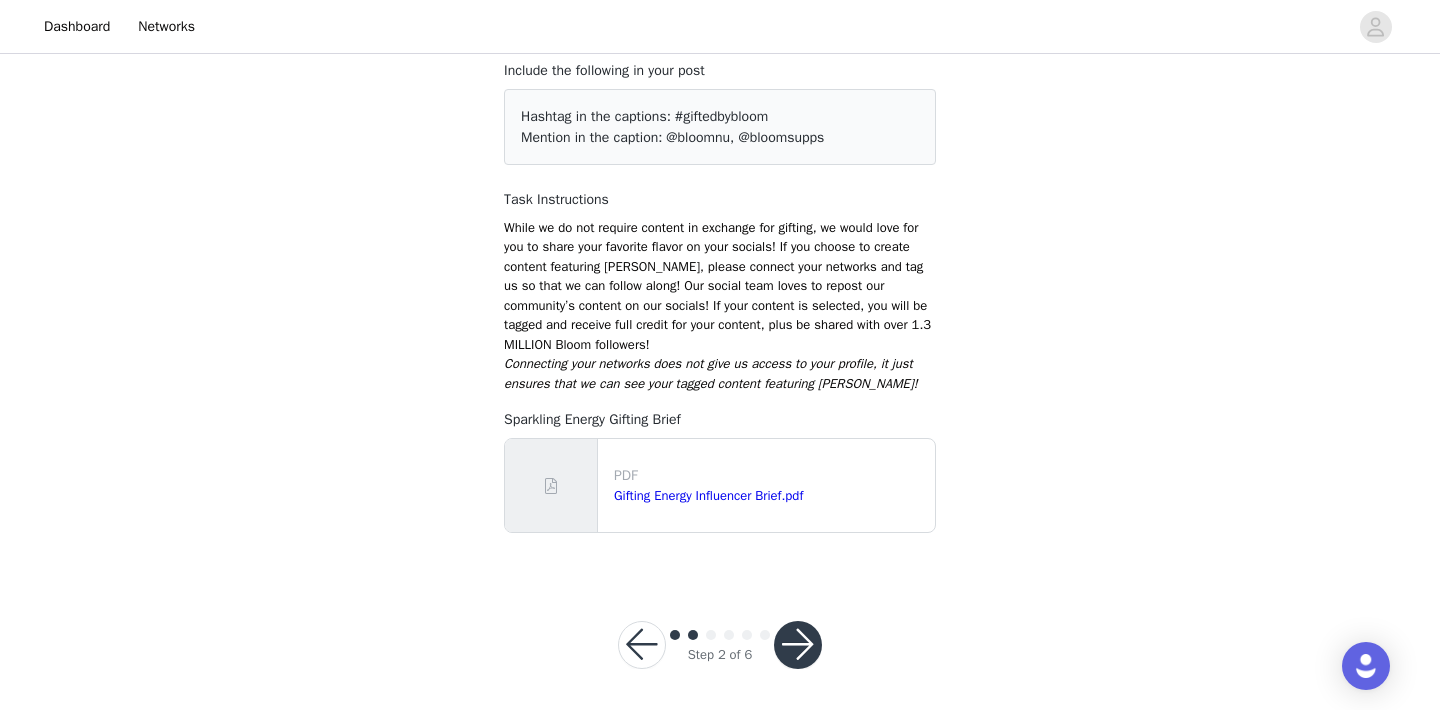 scroll, scrollTop: 133, scrollLeft: 0, axis: vertical 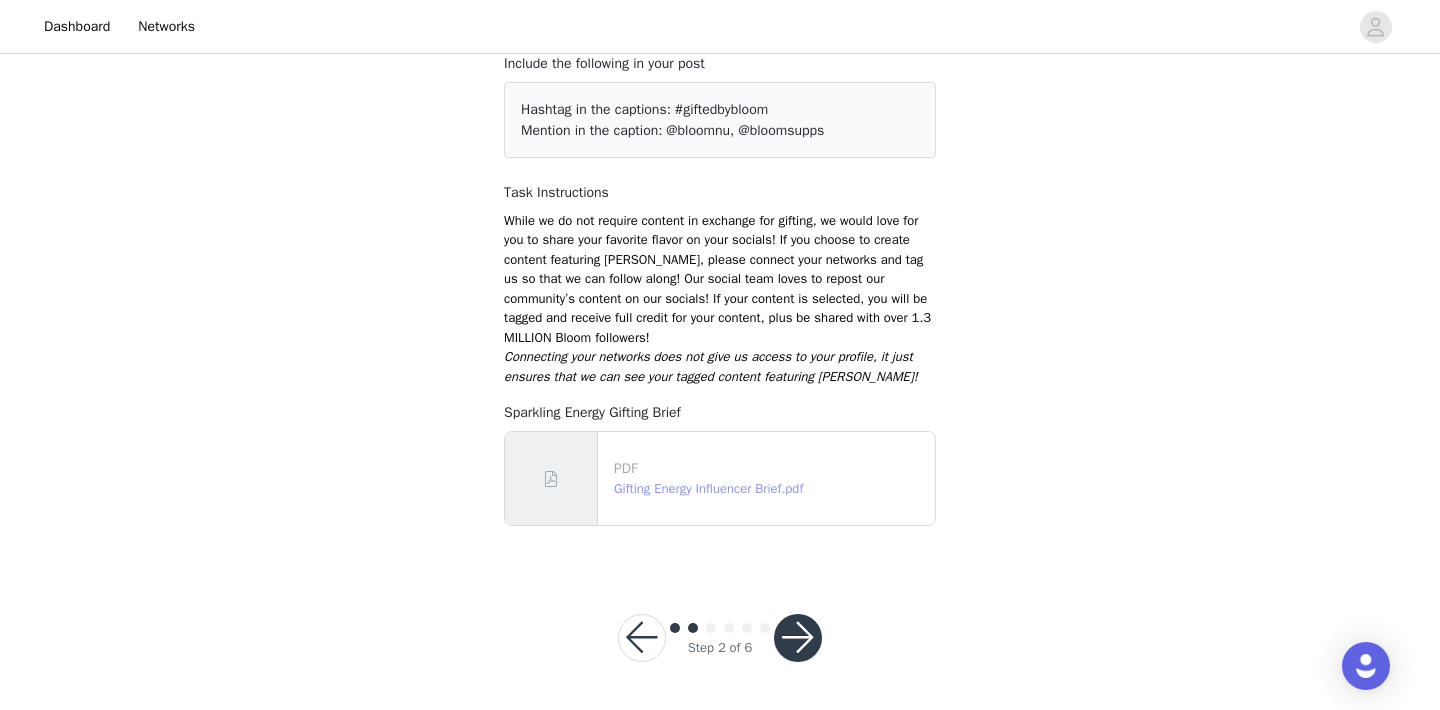 click on "Gifting Energy Influencer Brief.pdf" at bounding box center (708, 488) 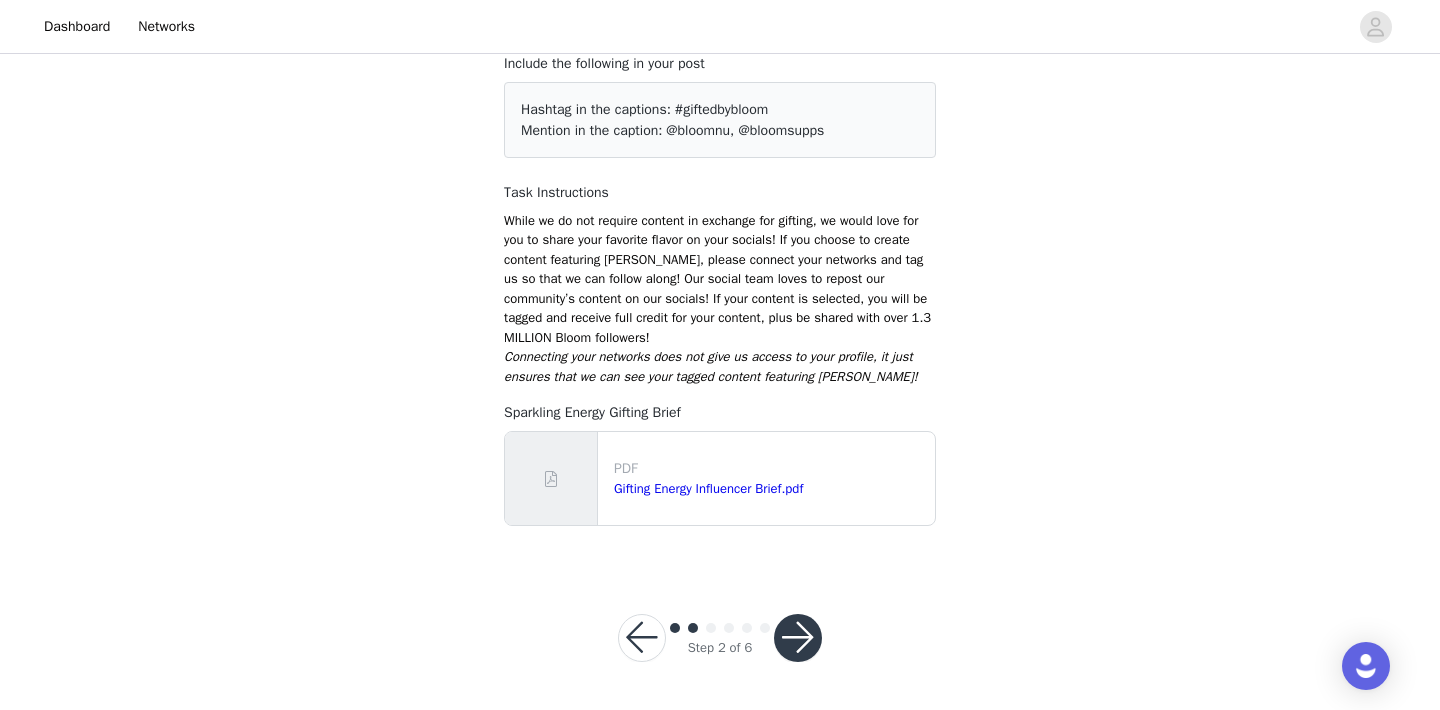 click at bounding box center (798, 638) 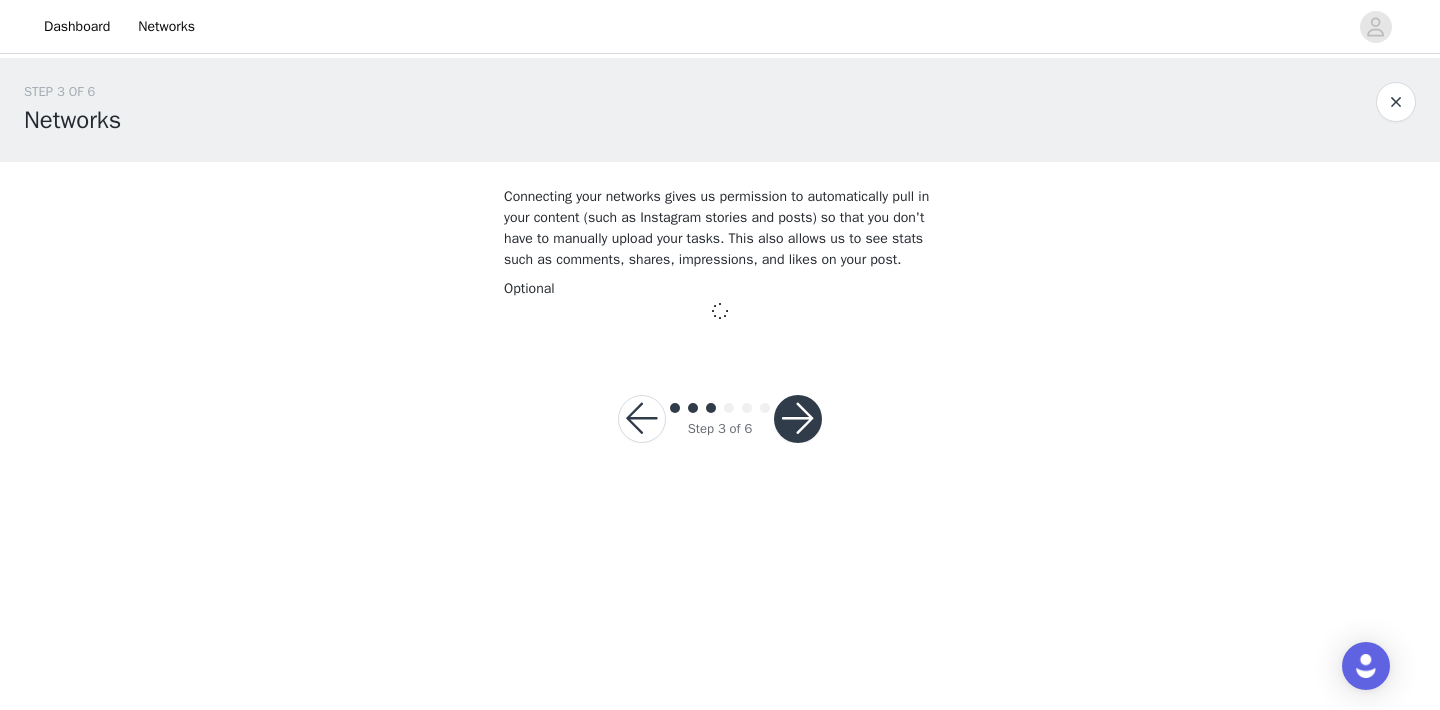 scroll, scrollTop: 0, scrollLeft: 0, axis: both 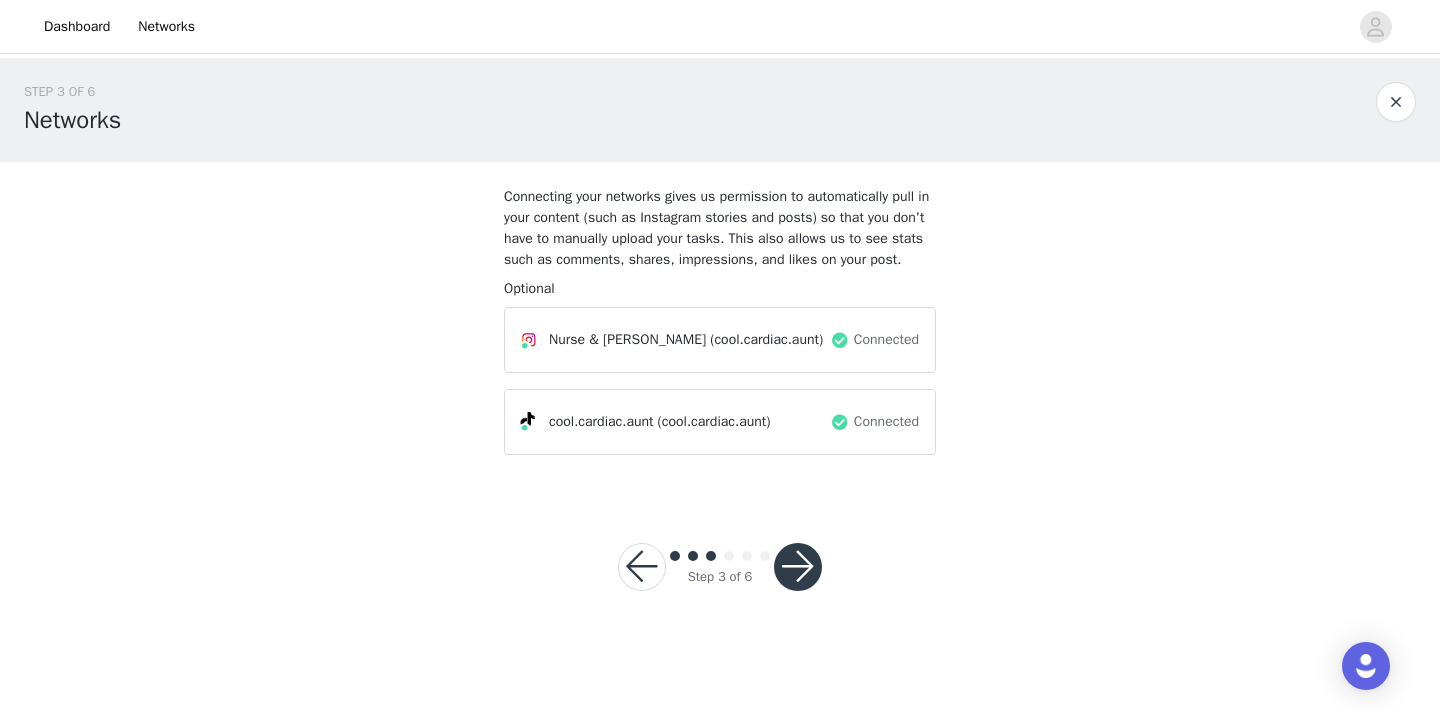 click at bounding box center [798, 567] 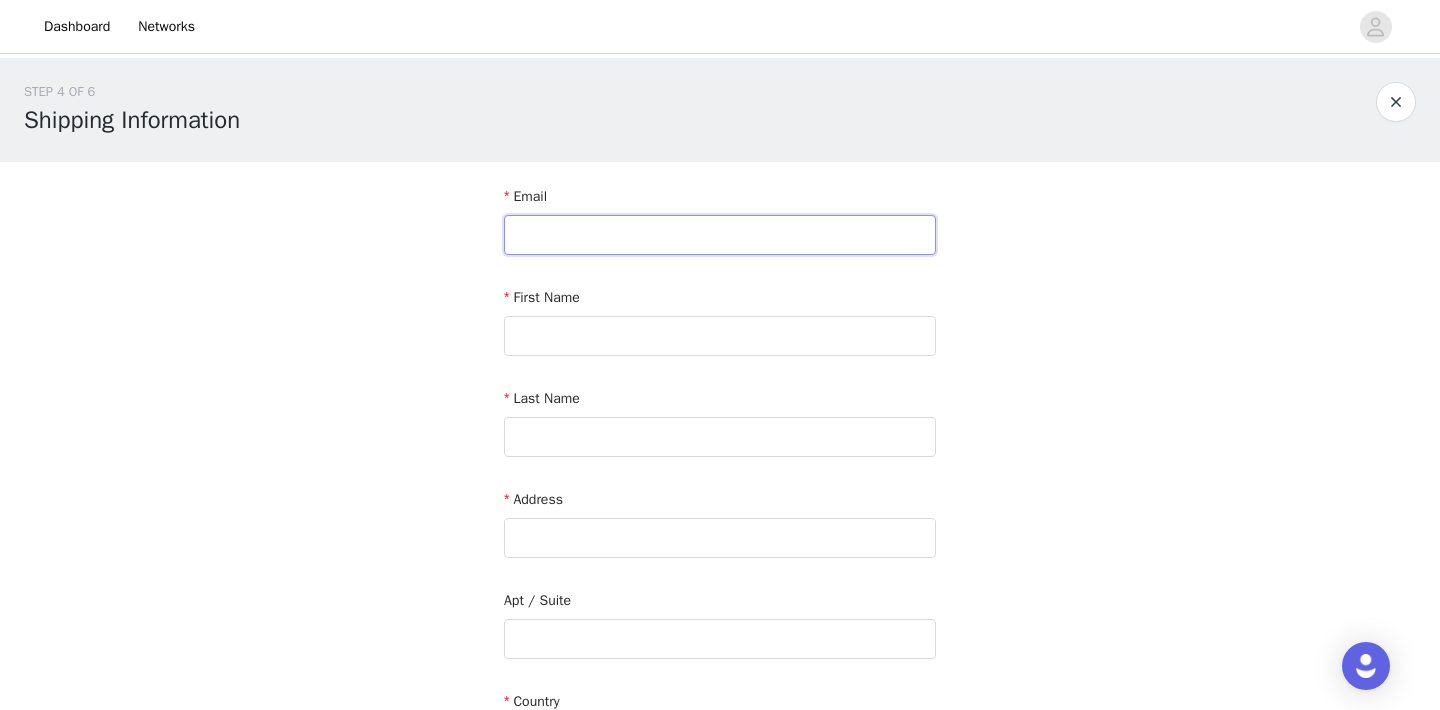 click at bounding box center (720, 235) 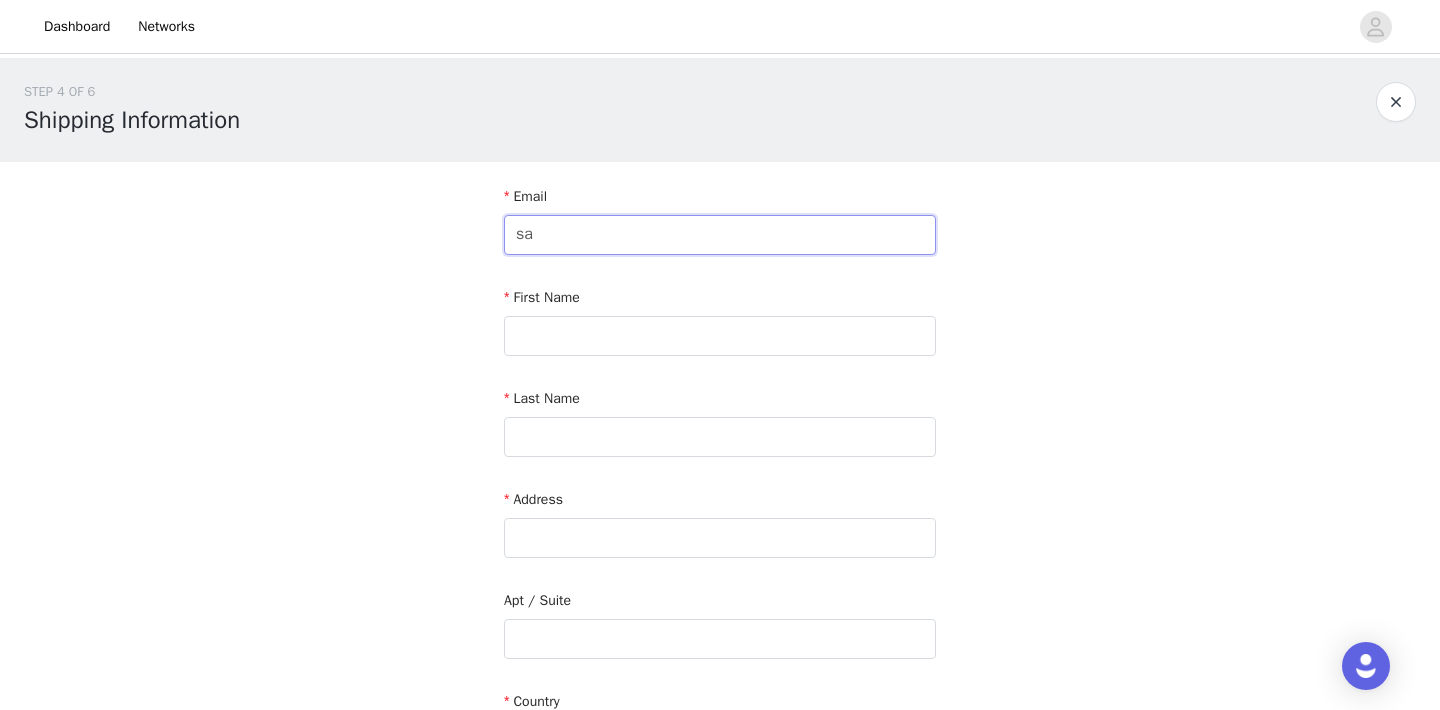 type on "s" 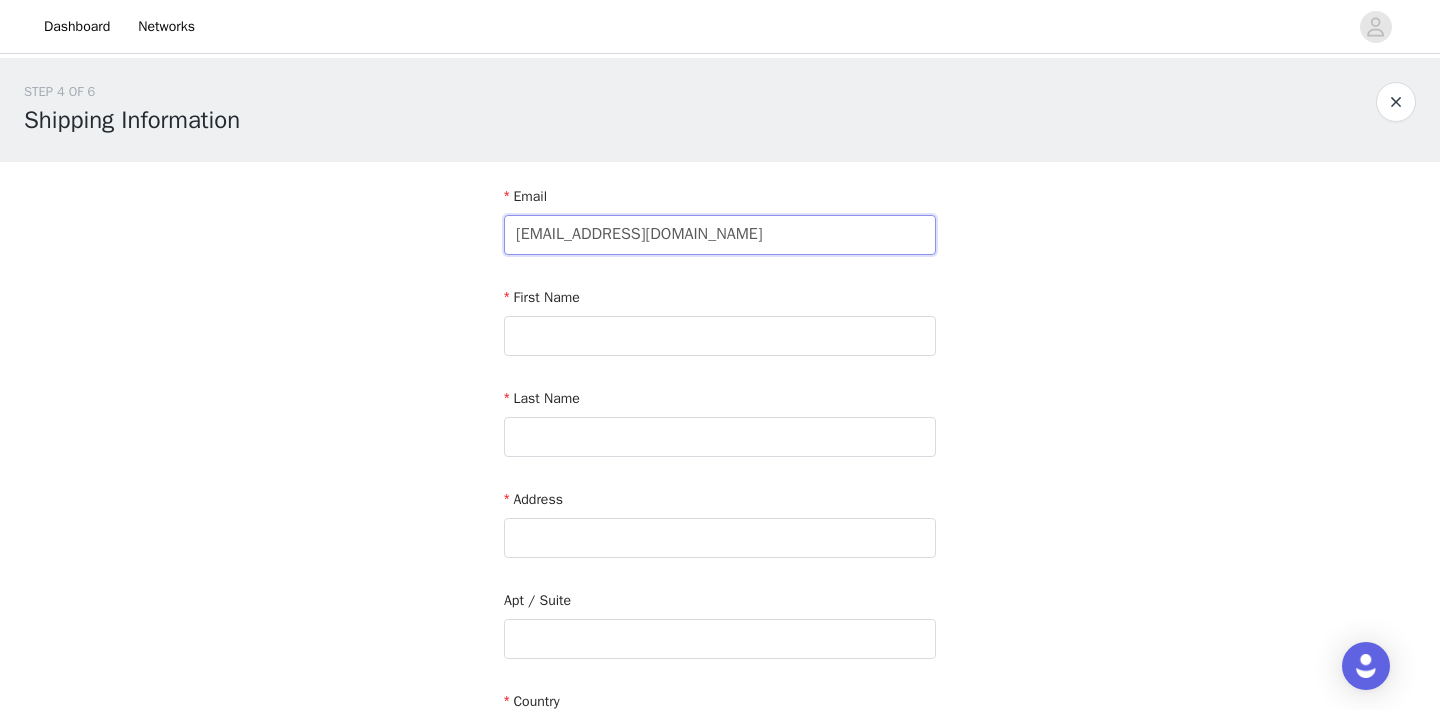 type on "[EMAIL_ADDRESS][DOMAIN_NAME]" 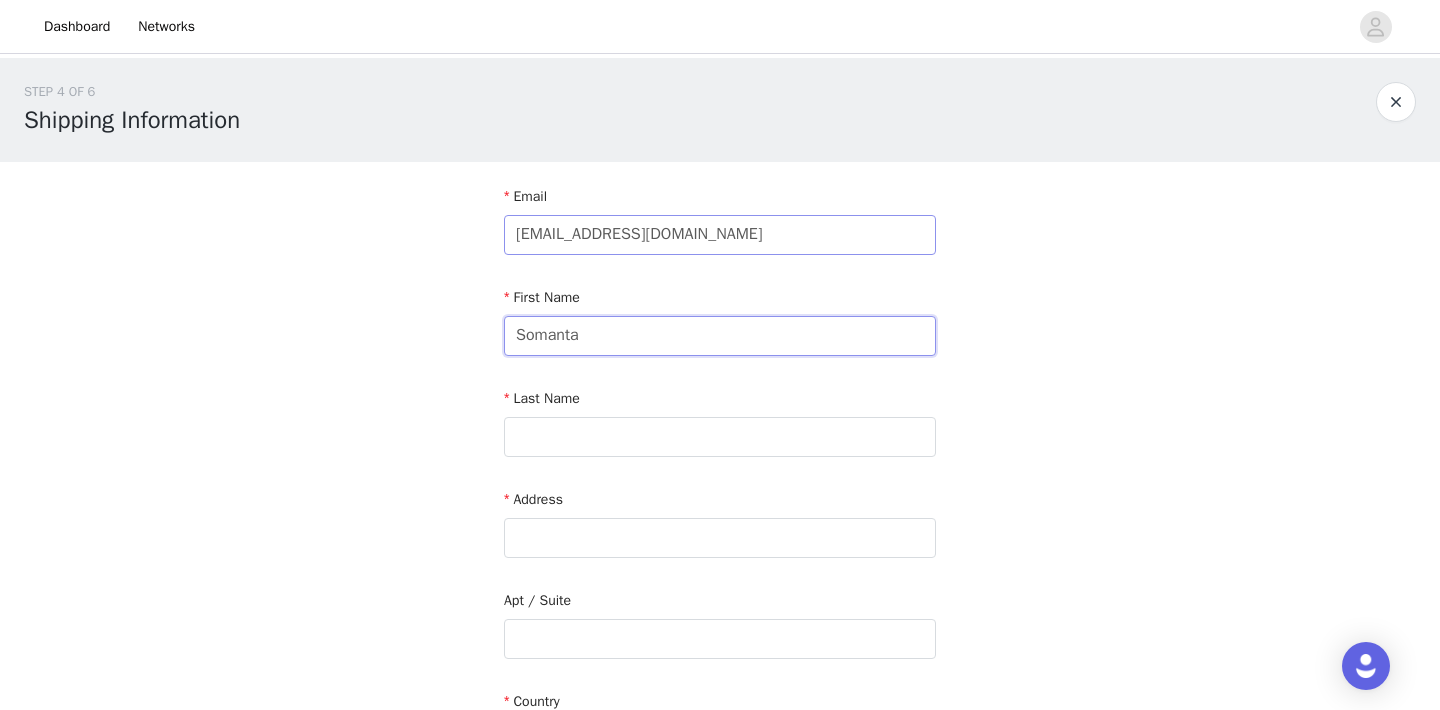 type on "Somanta" 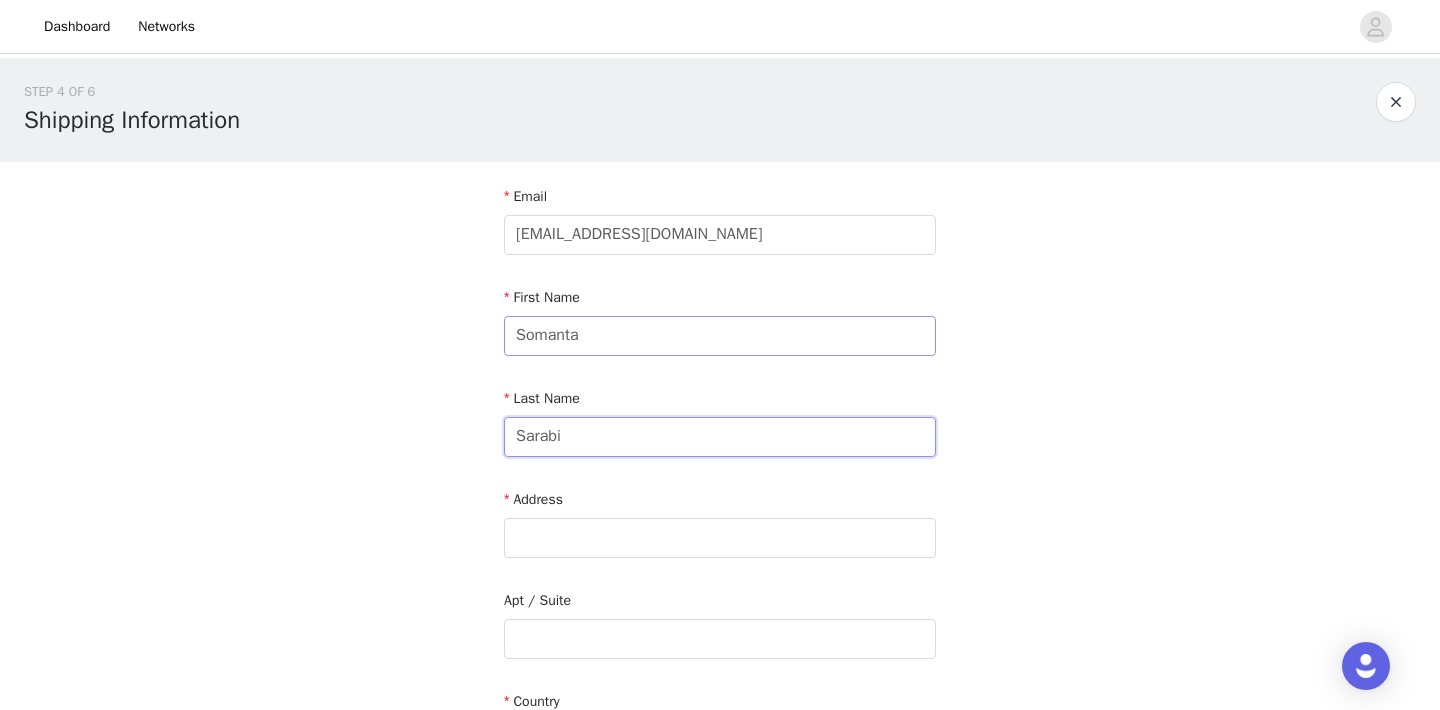 type on "Sarabi" 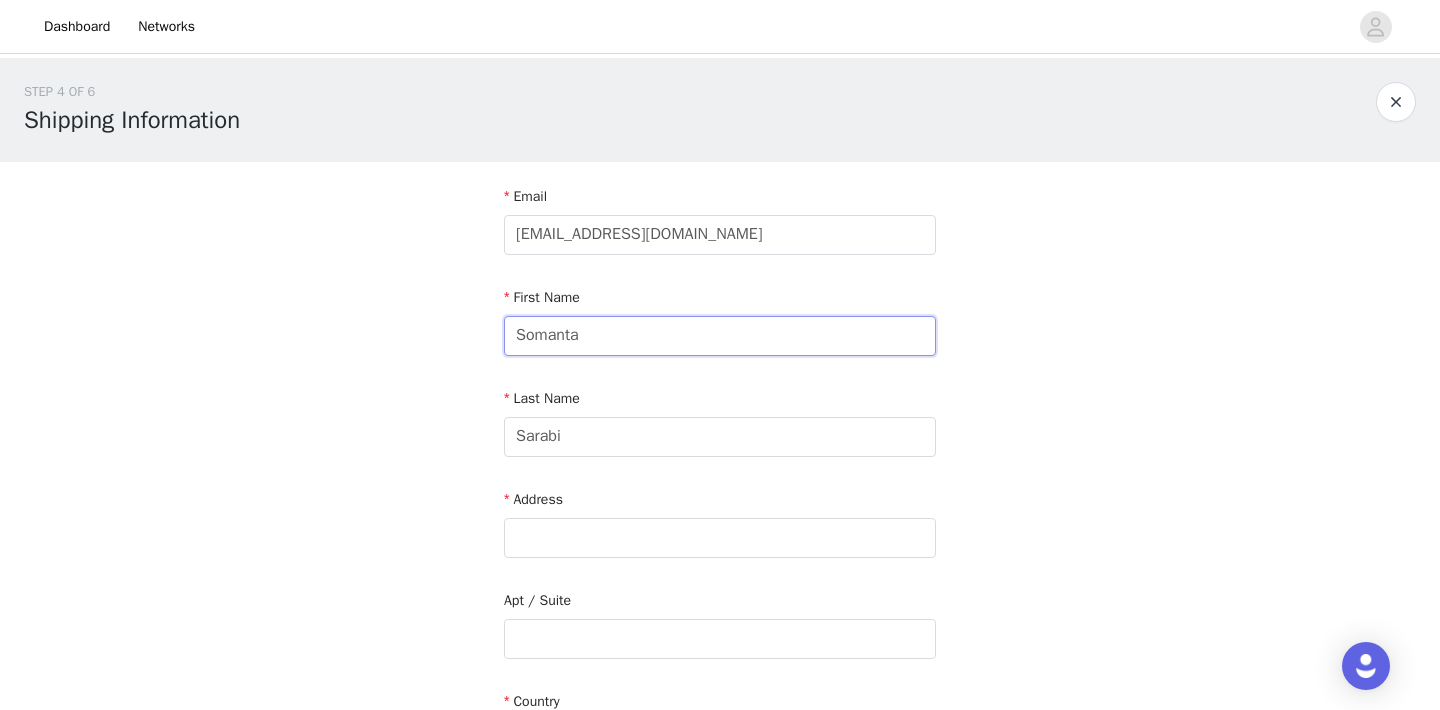 click on "Somanta" at bounding box center (720, 336) 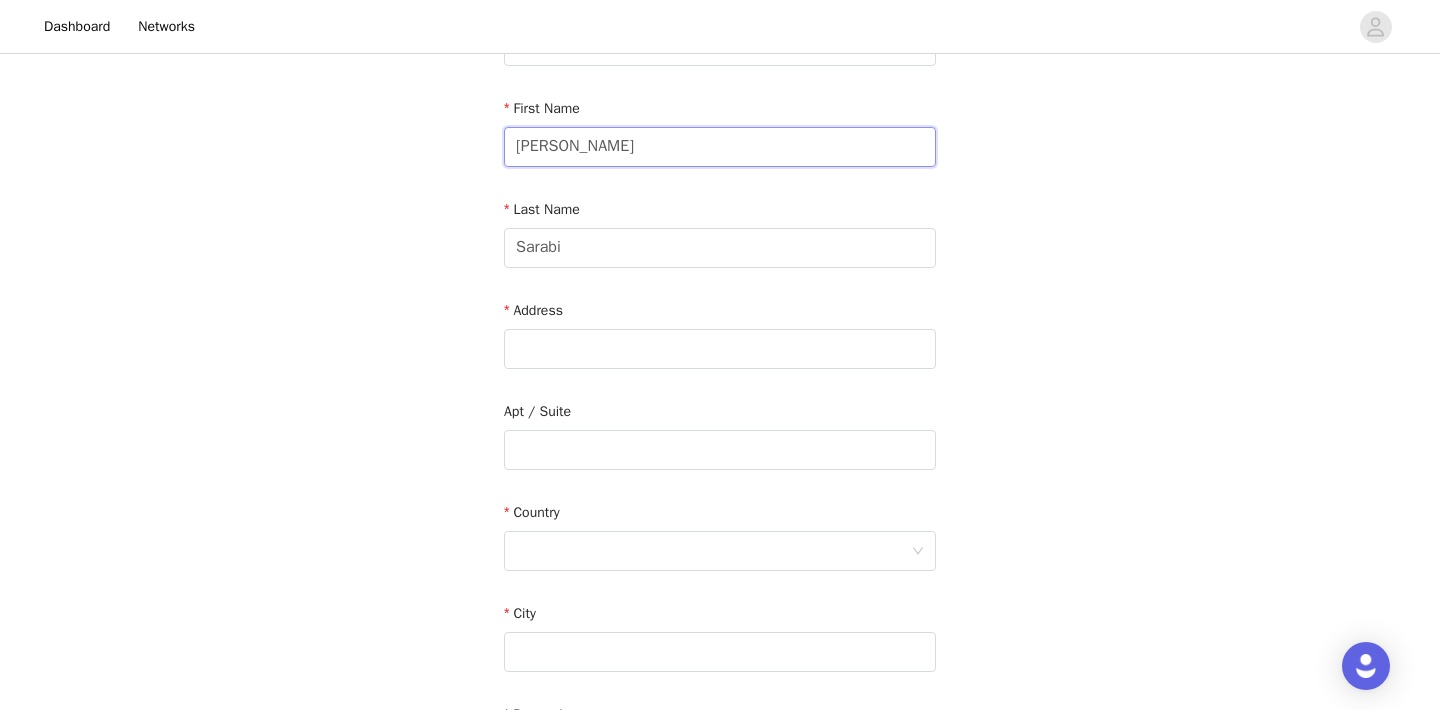 scroll, scrollTop: 221, scrollLeft: 0, axis: vertical 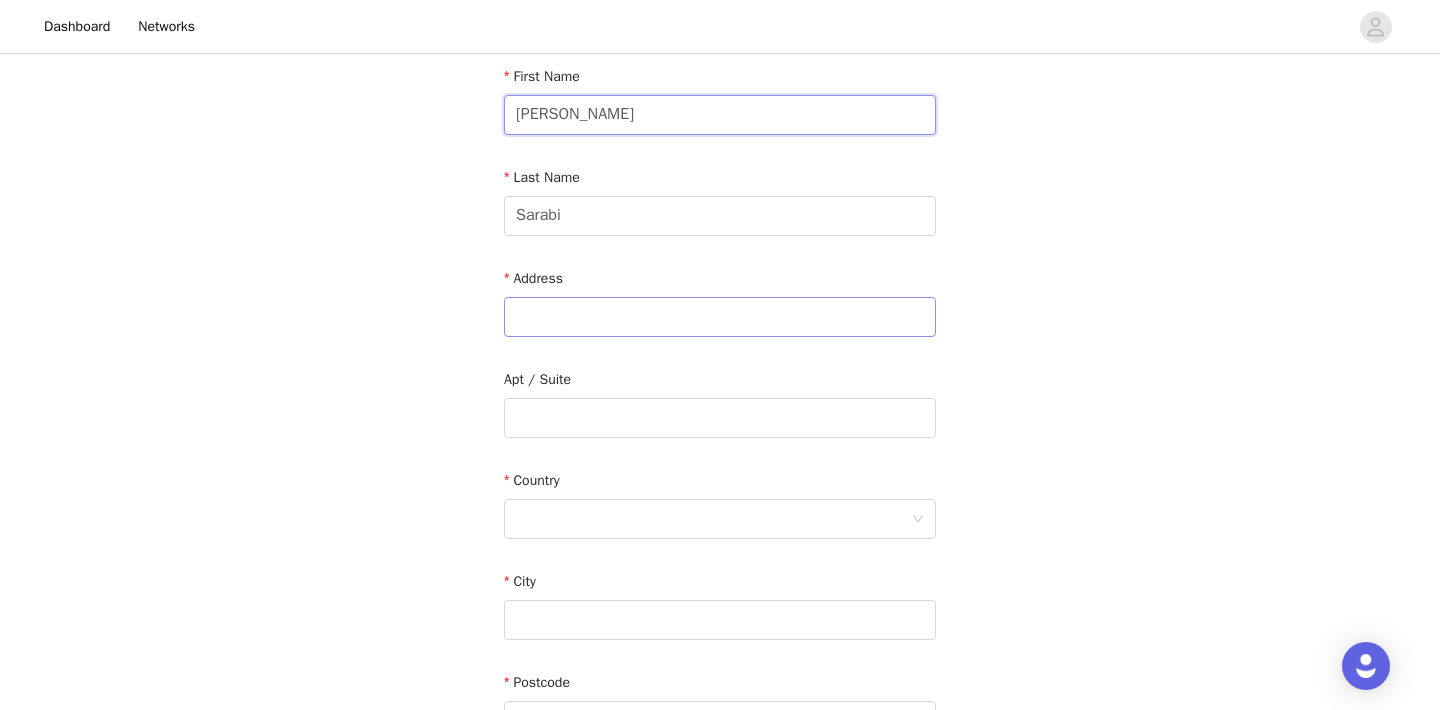 type on "[PERSON_NAME]" 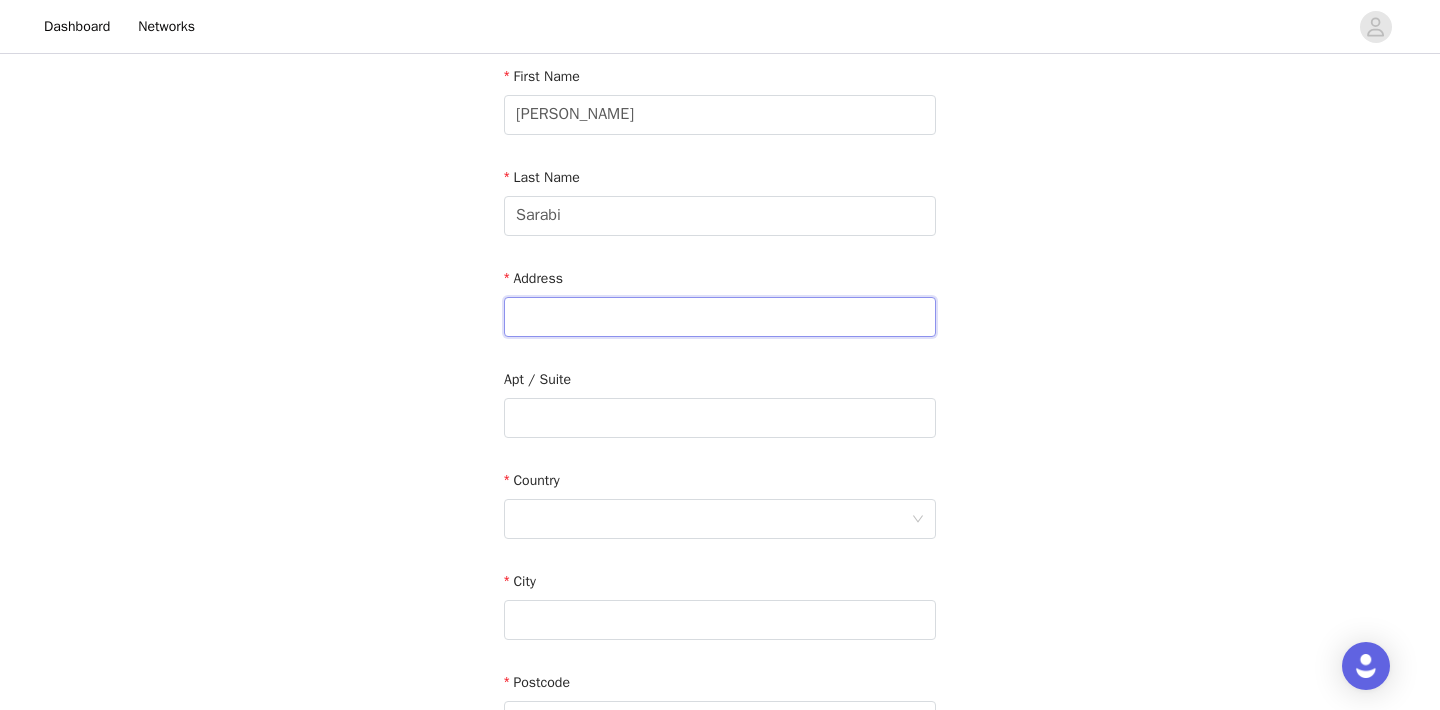 click at bounding box center (720, 317) 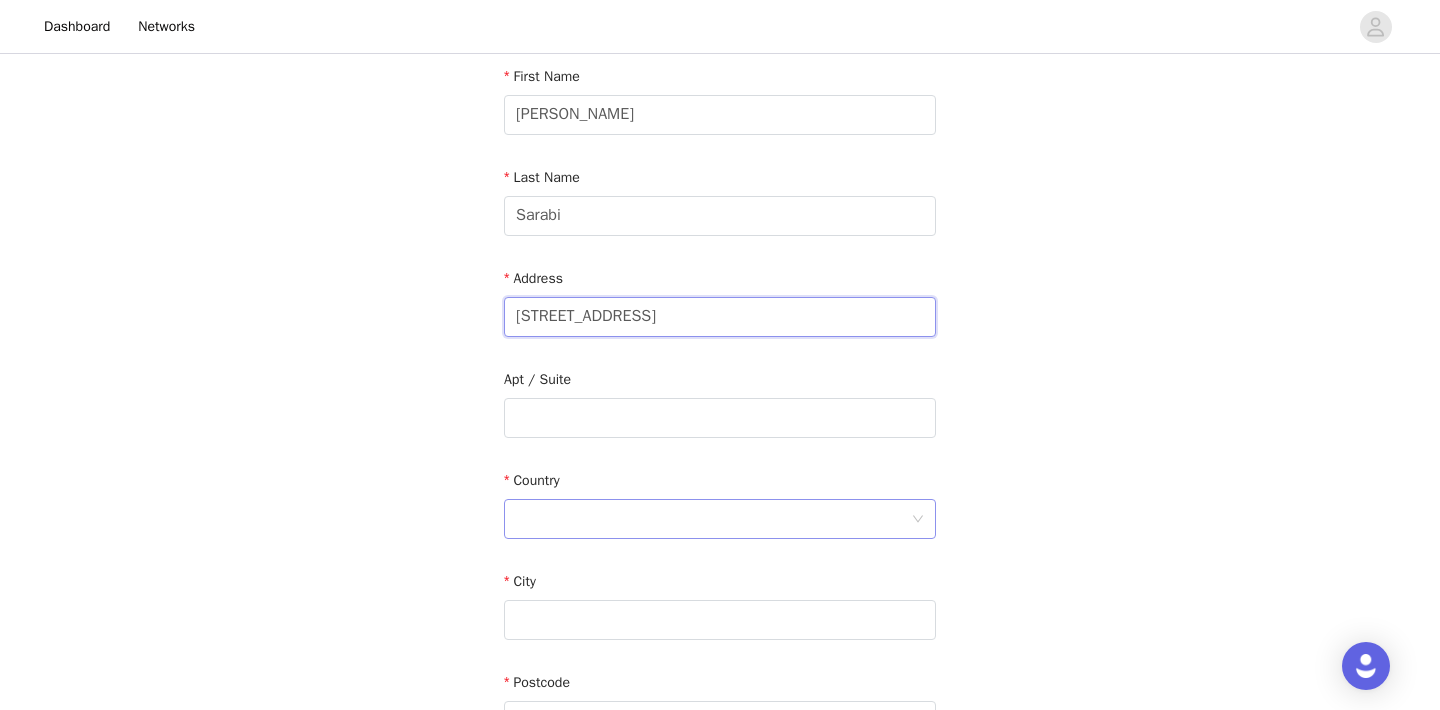 type on "[STREET_ADDRESS]" 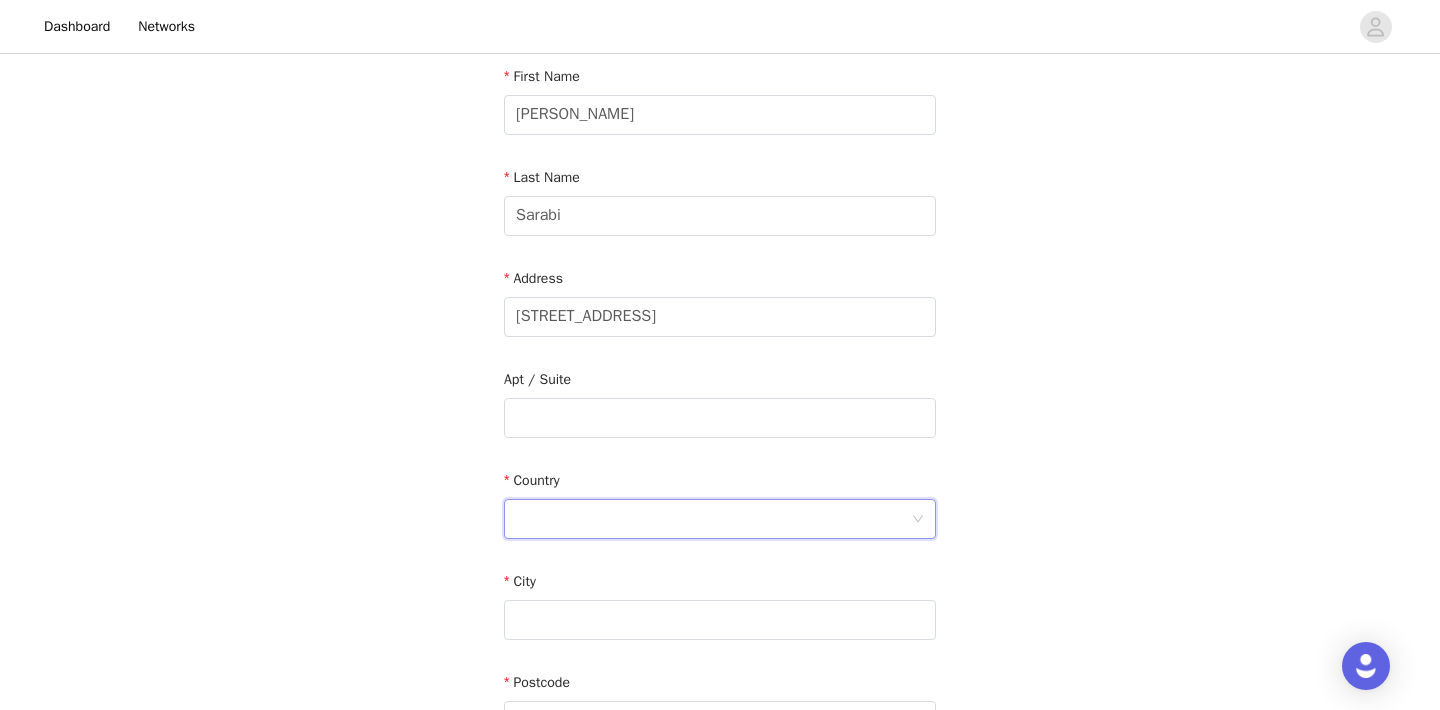 click at bounding box center [713, 519] 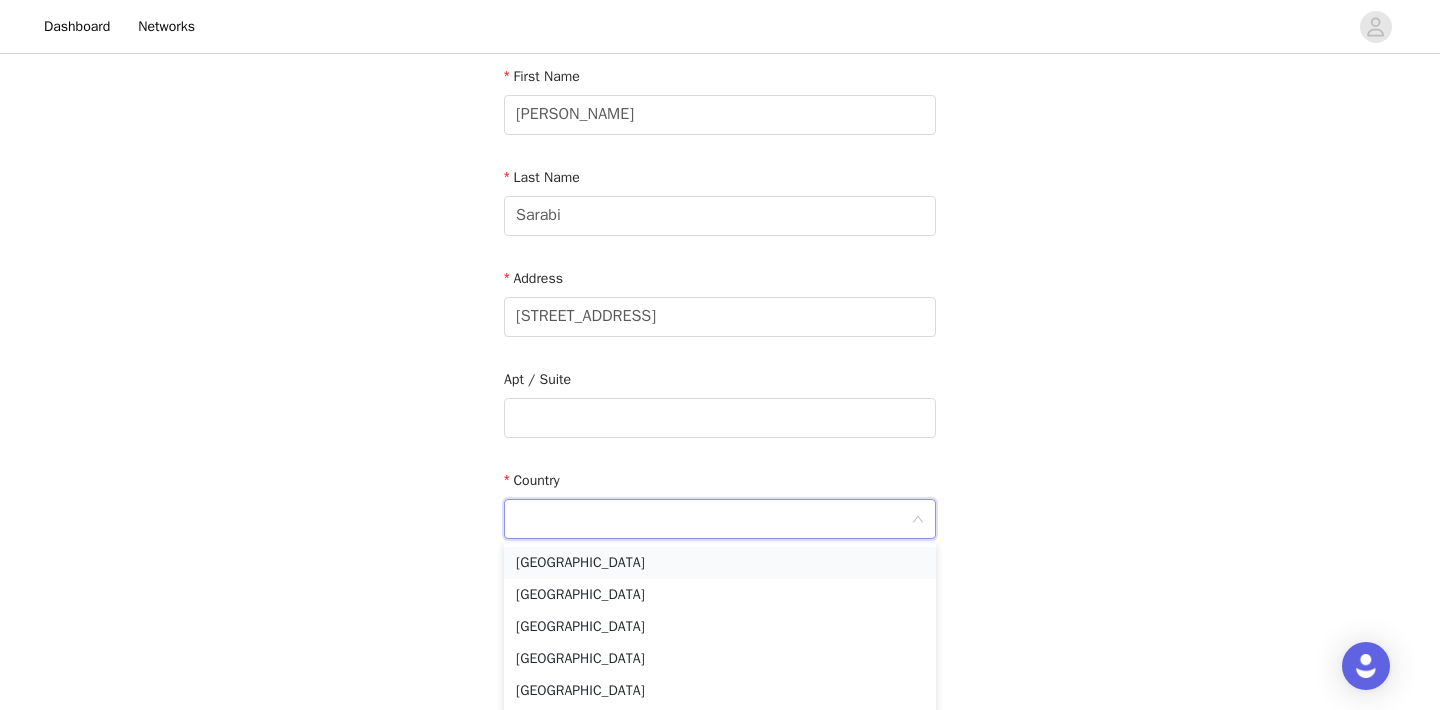 click on "[GEOGRAPHIC_DATA]" at bounding box center (720, 563) 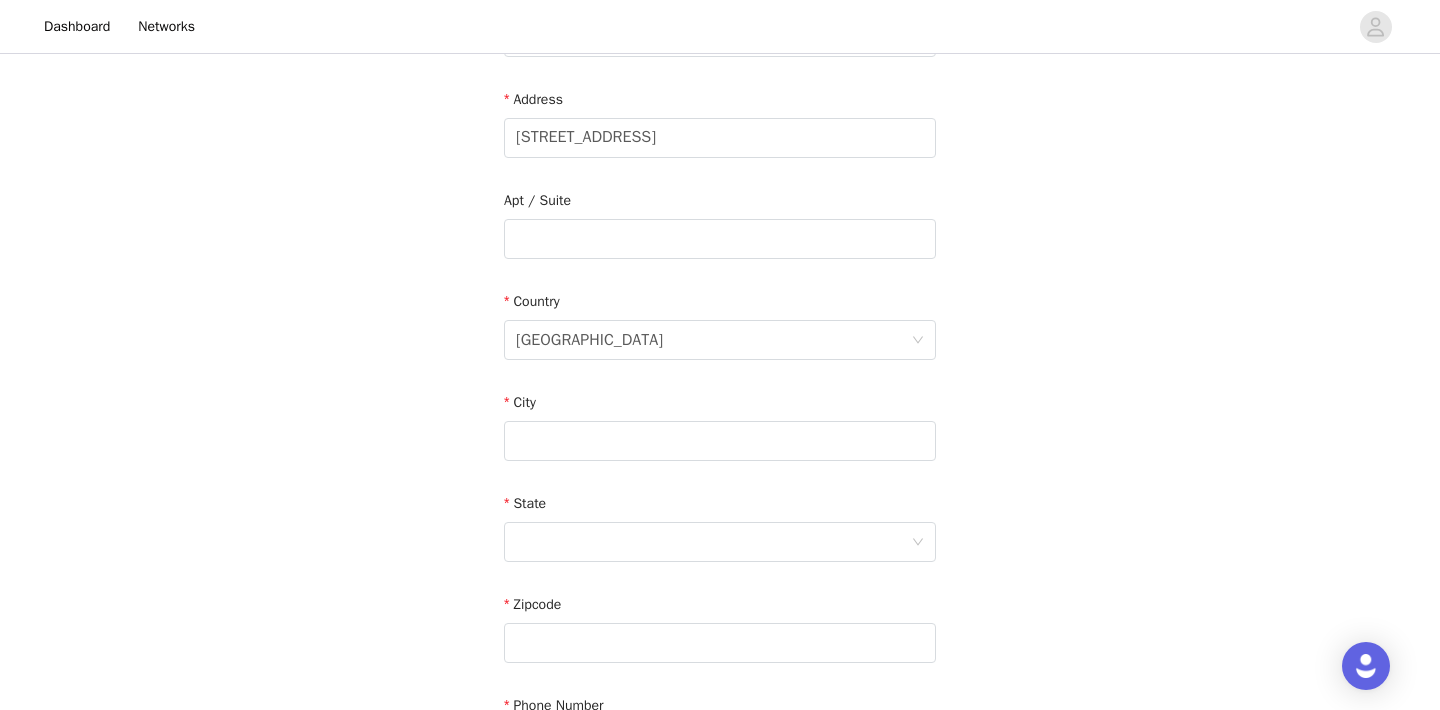 scroll, scrollTop: 403, scrollLeft: 0, axis: vertical 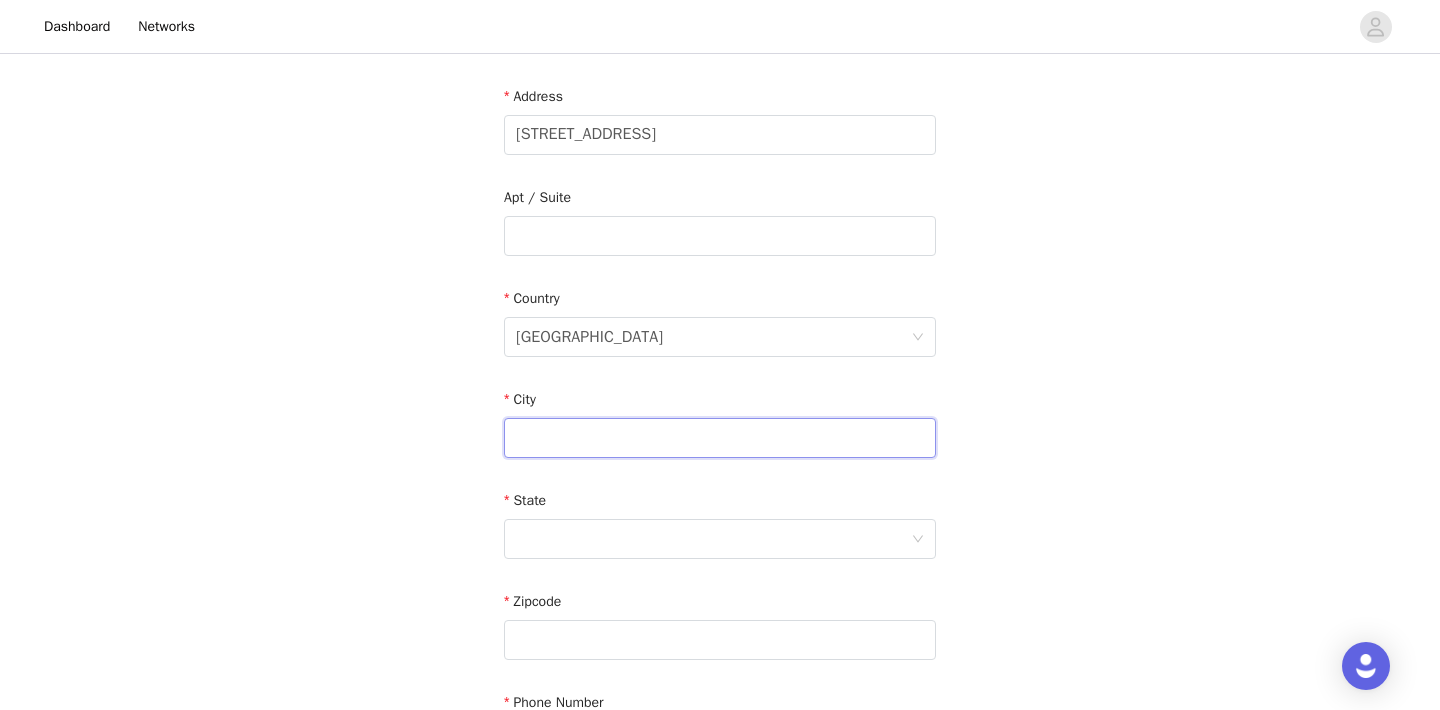 click at bounding box center (720, 438) 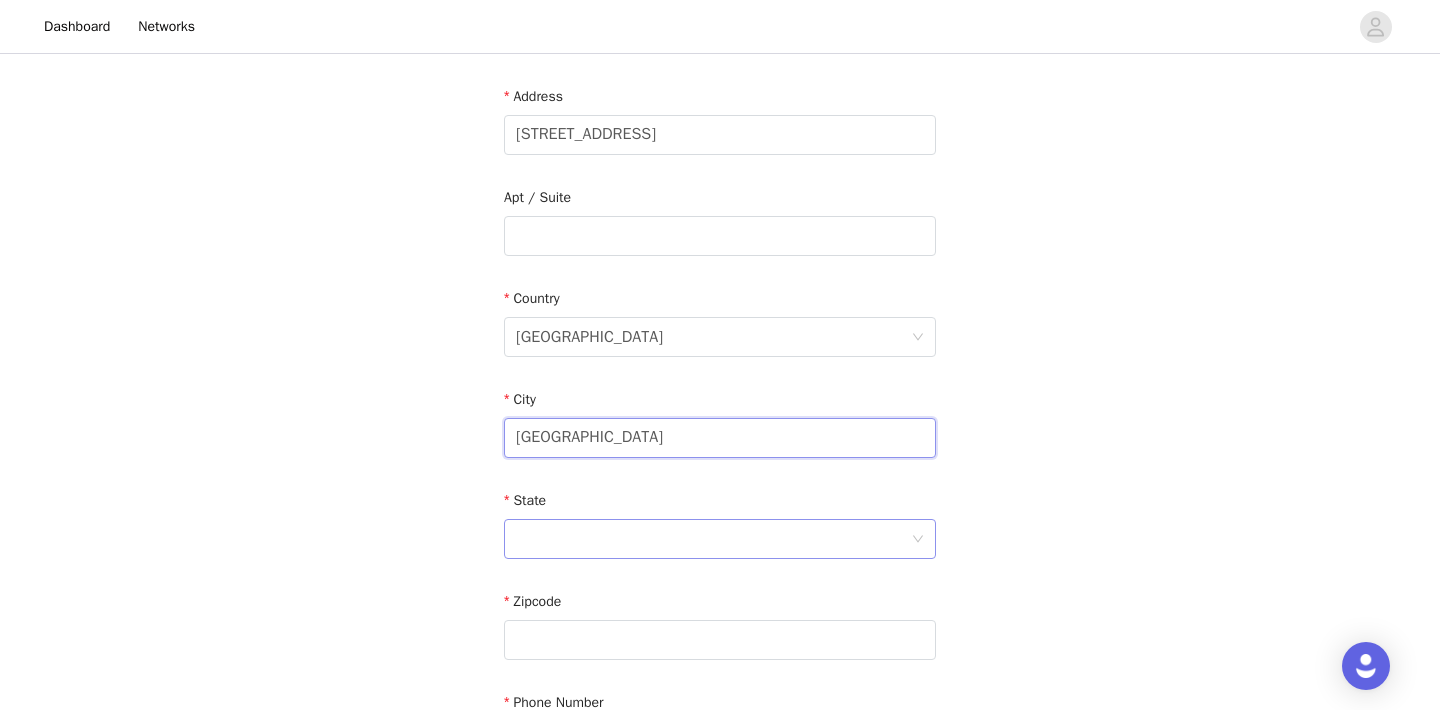 type on "[GEOGRAPHIC_DATA]" 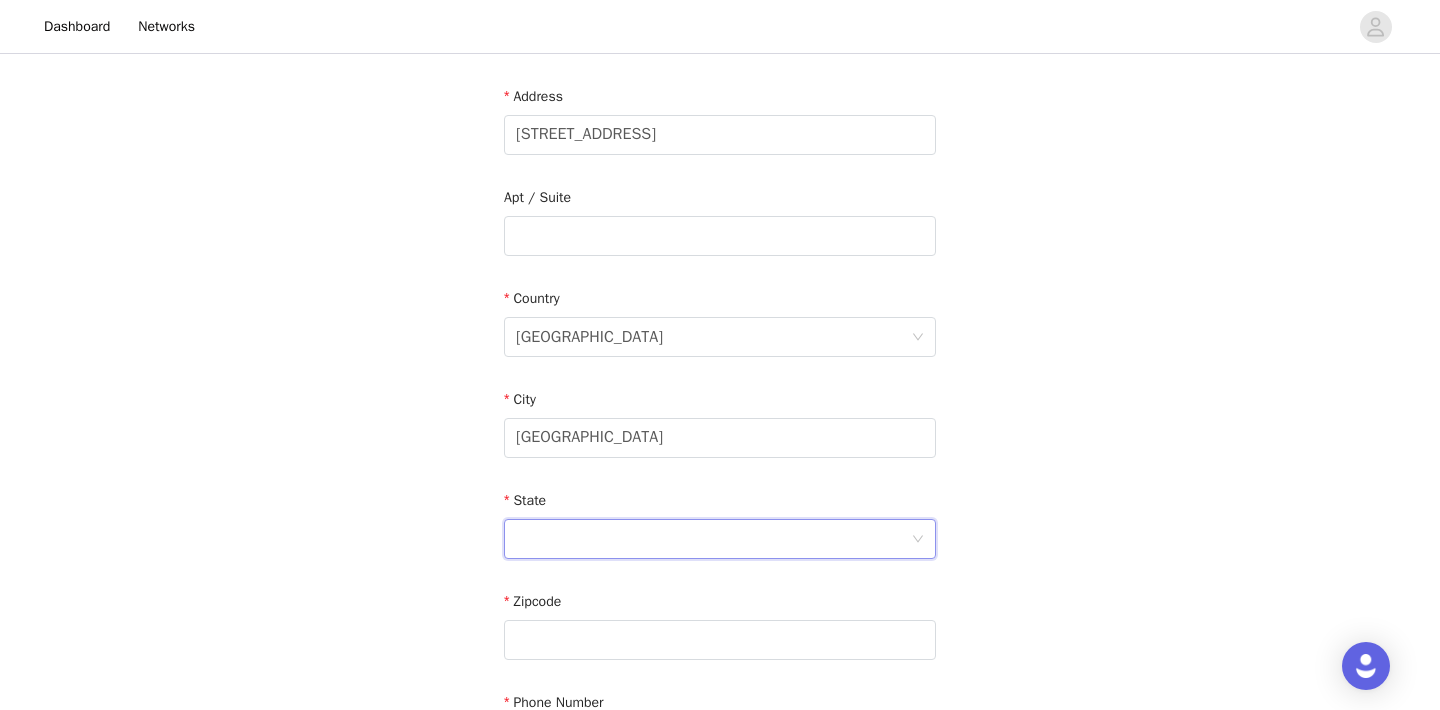 click at bounding box center [713, 539] 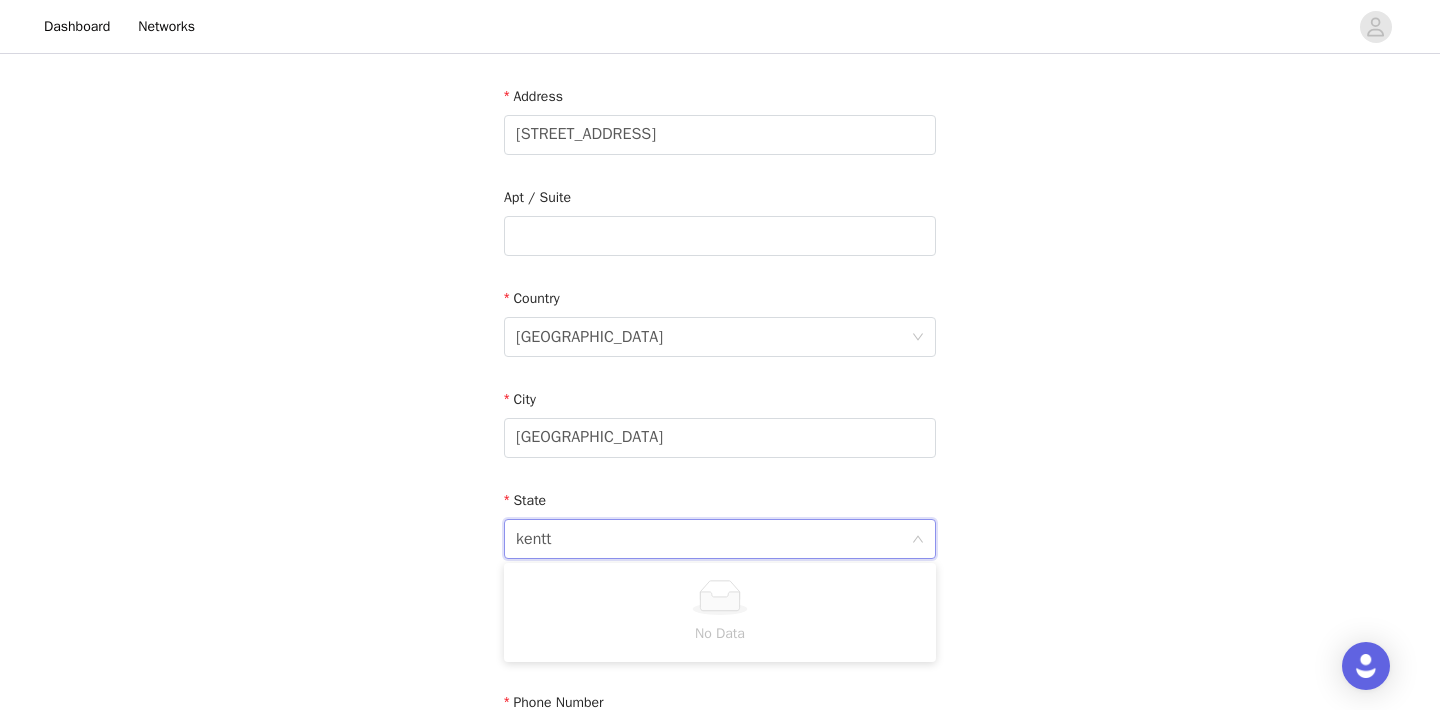 type on "kent" 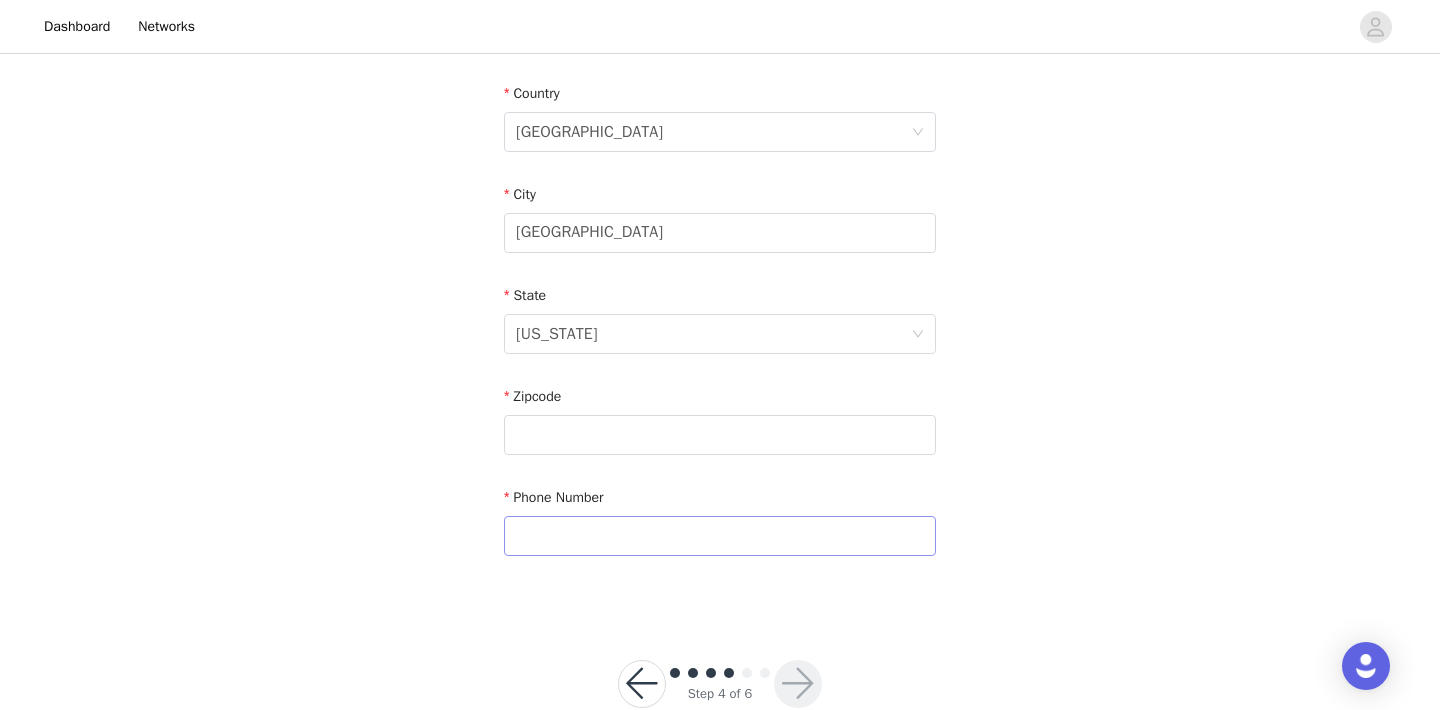 scroll, scrollTop: 610, scrollLeft: 0, axis: vertical 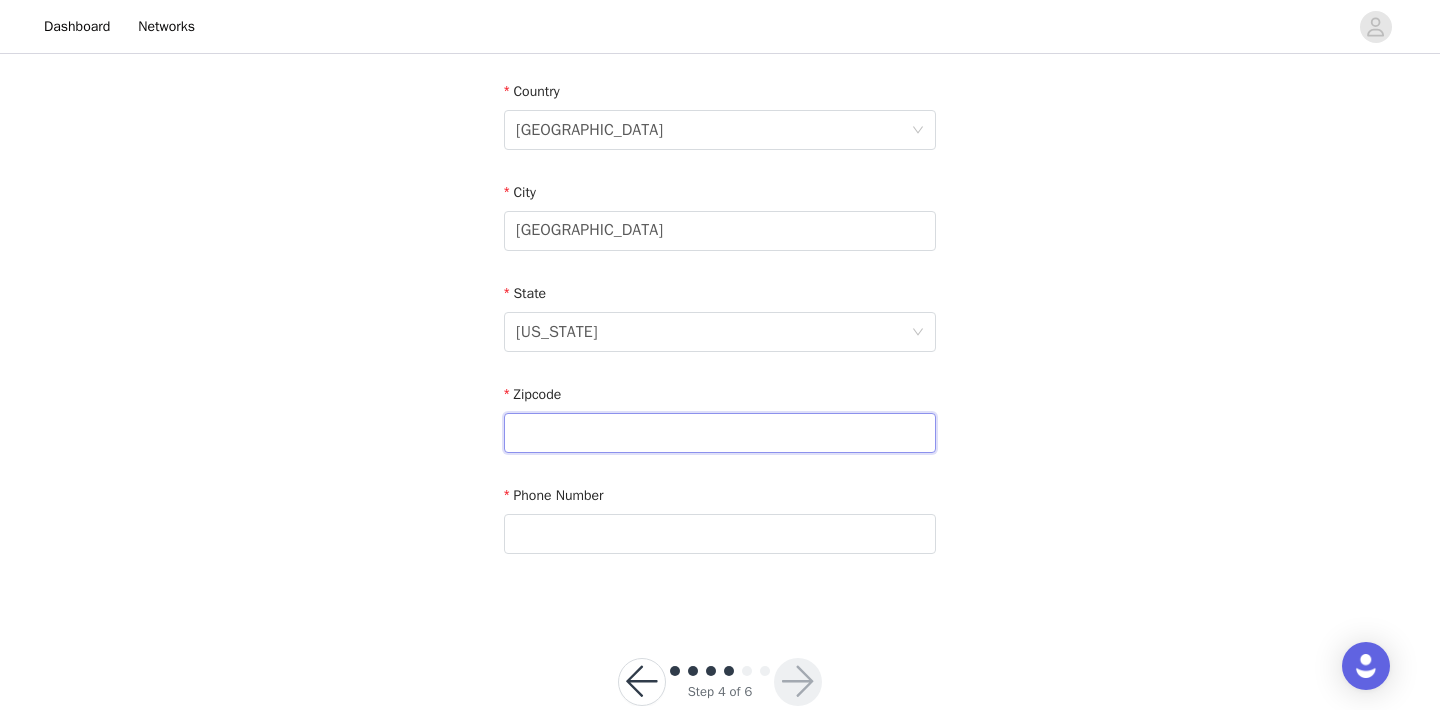 click at bounding box center (720, 433) 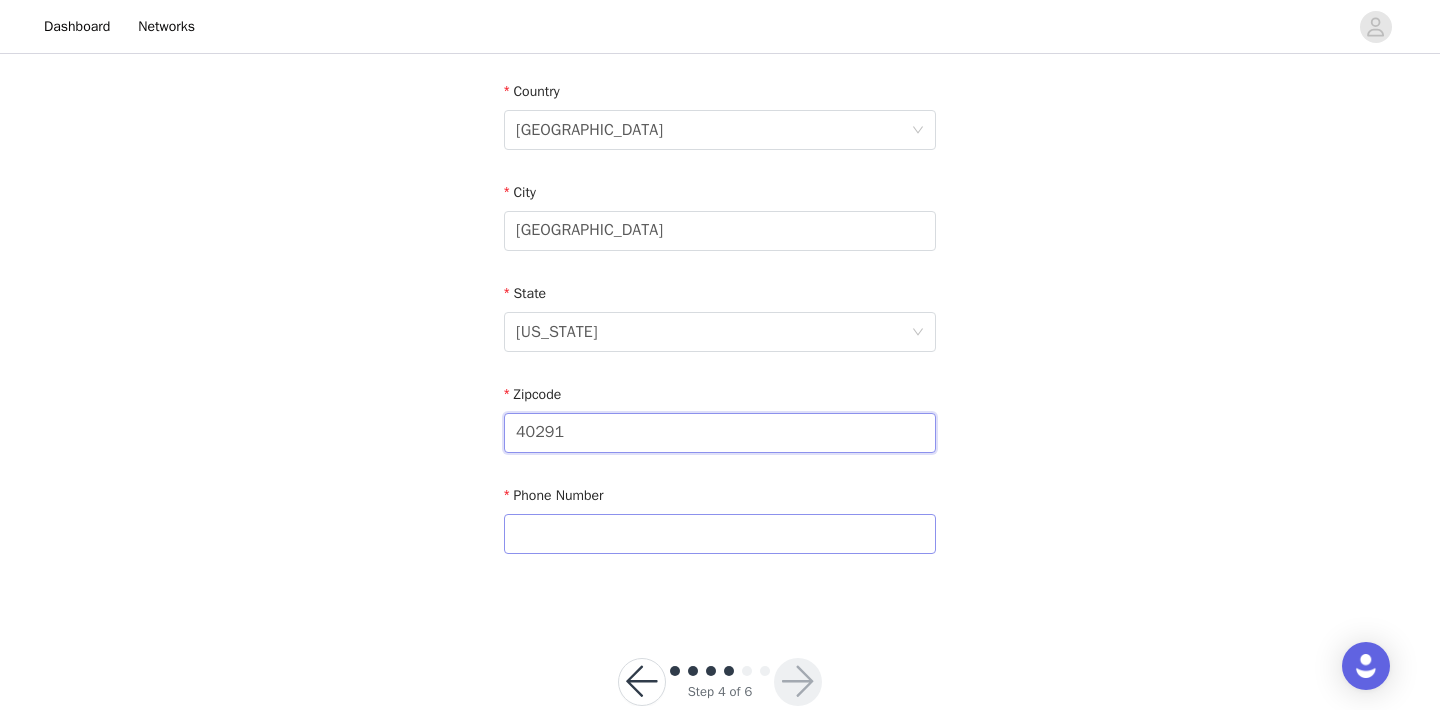 type on "40291" 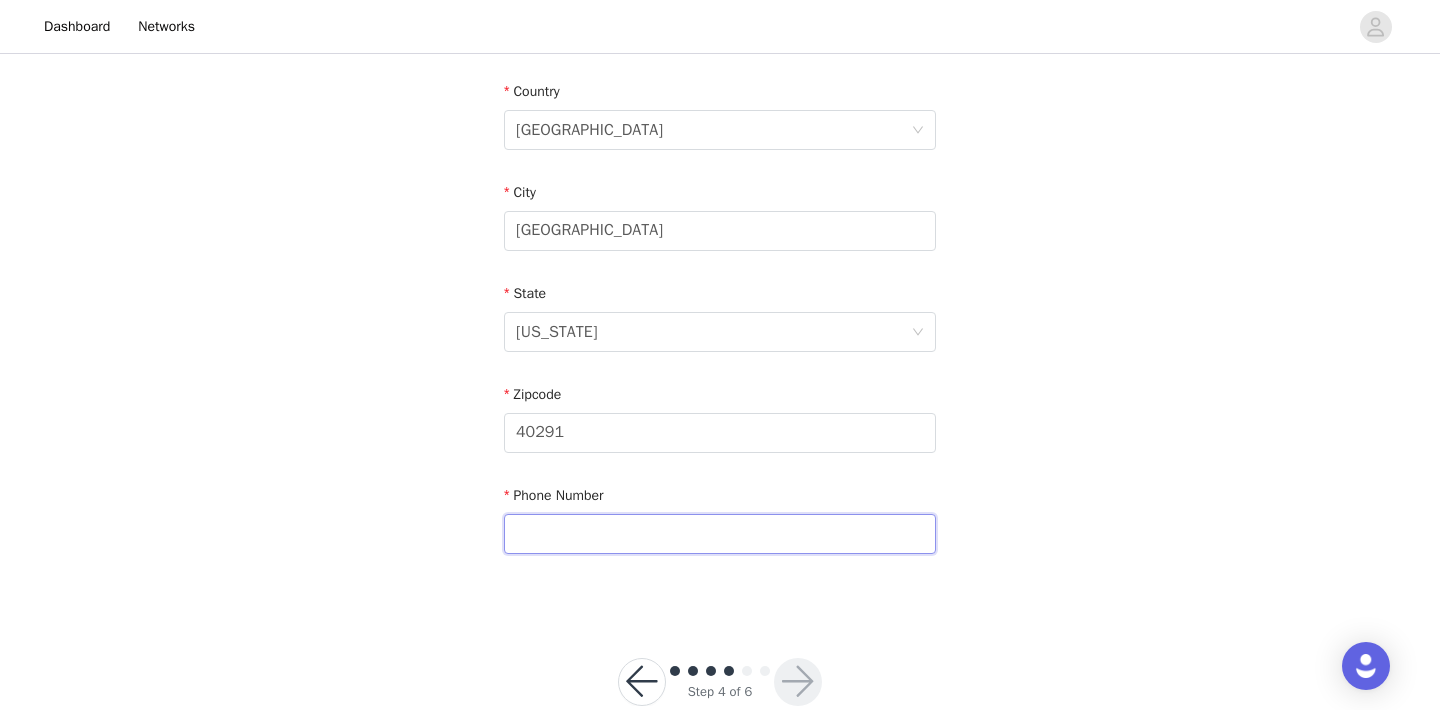 click at bounding box center [720, 534] 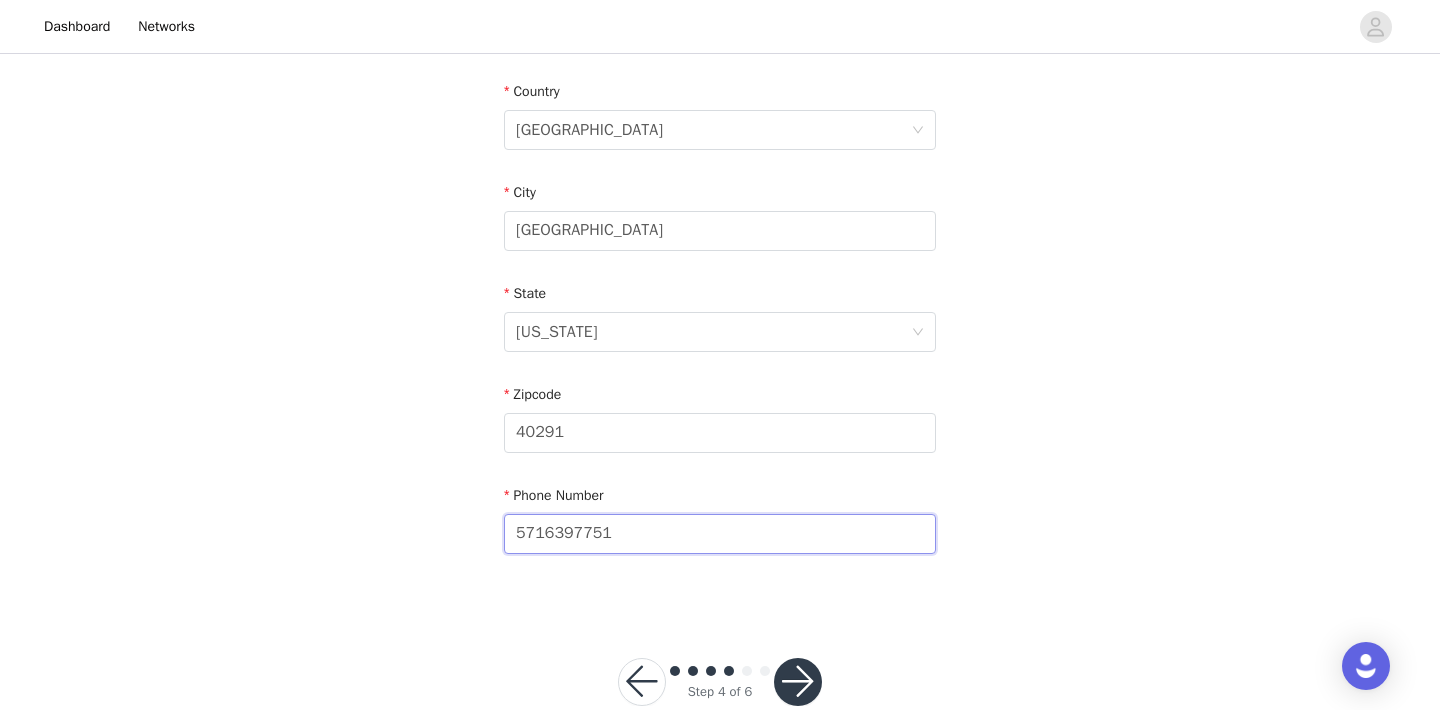 type on "5716397751" 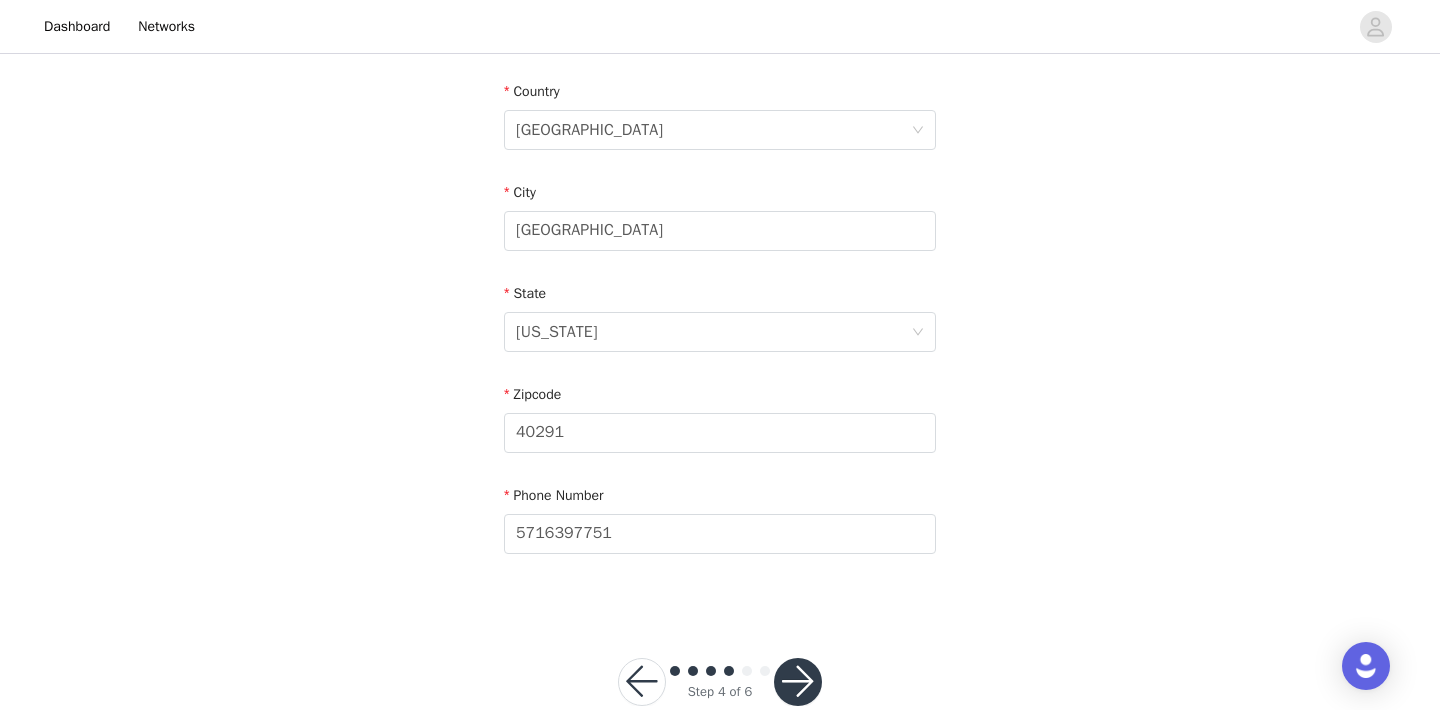 click at bounding box center (798, 682) 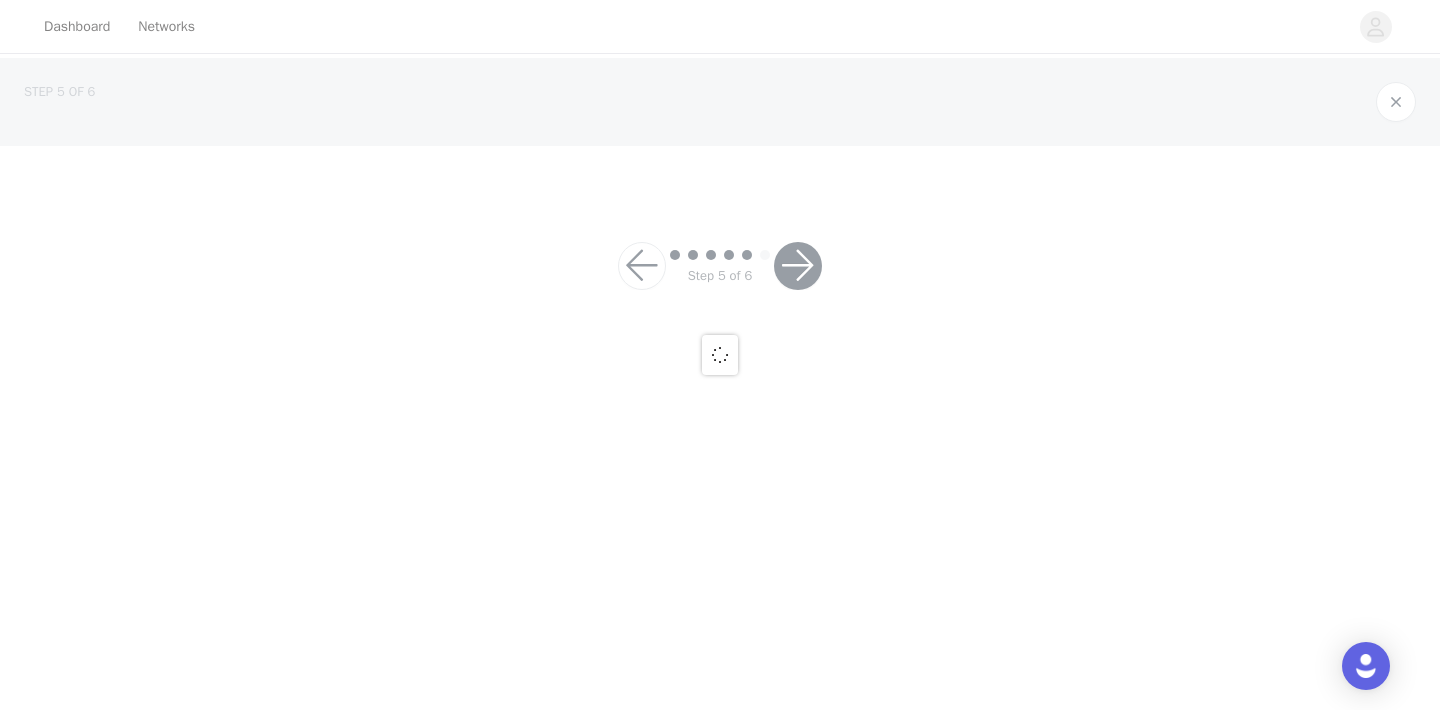 scroll, scrollTop: 0, scrollLeft: 0, axis: both 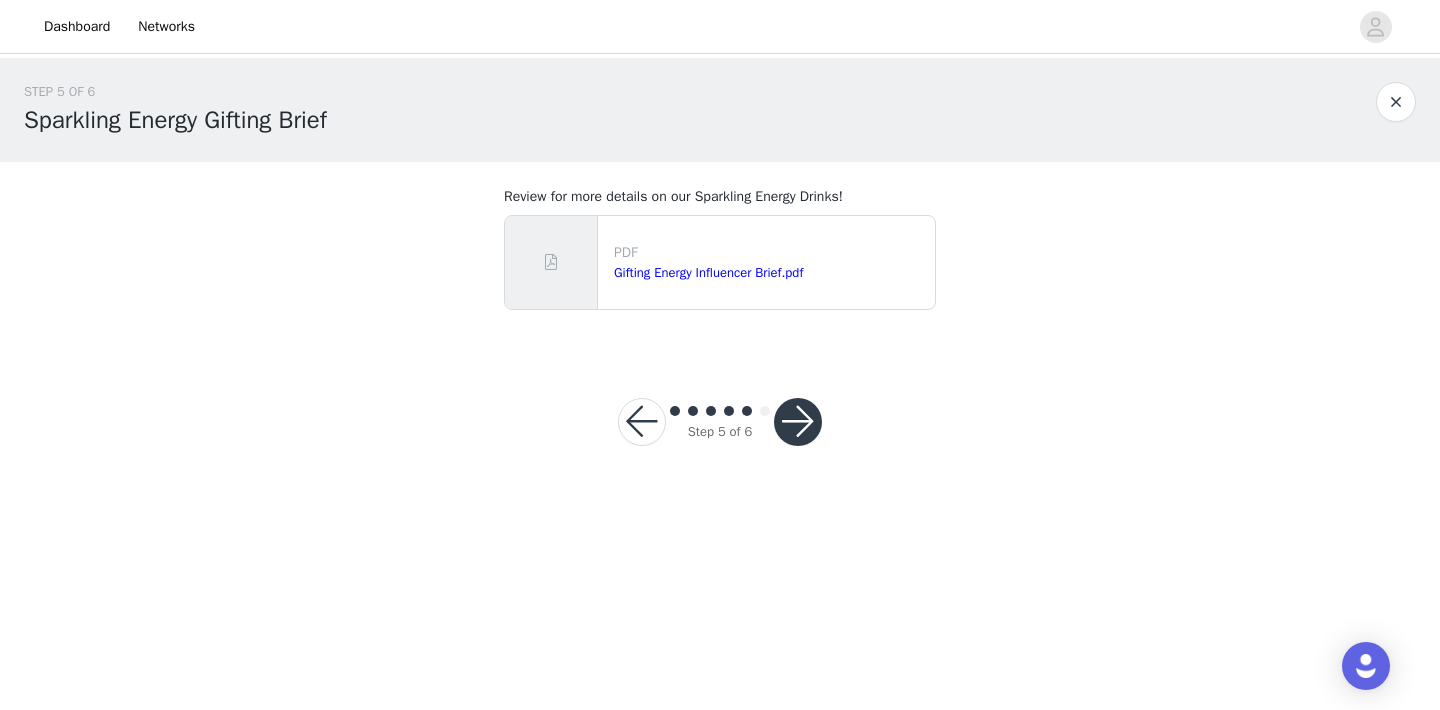 click at bounding box center [798, 422] 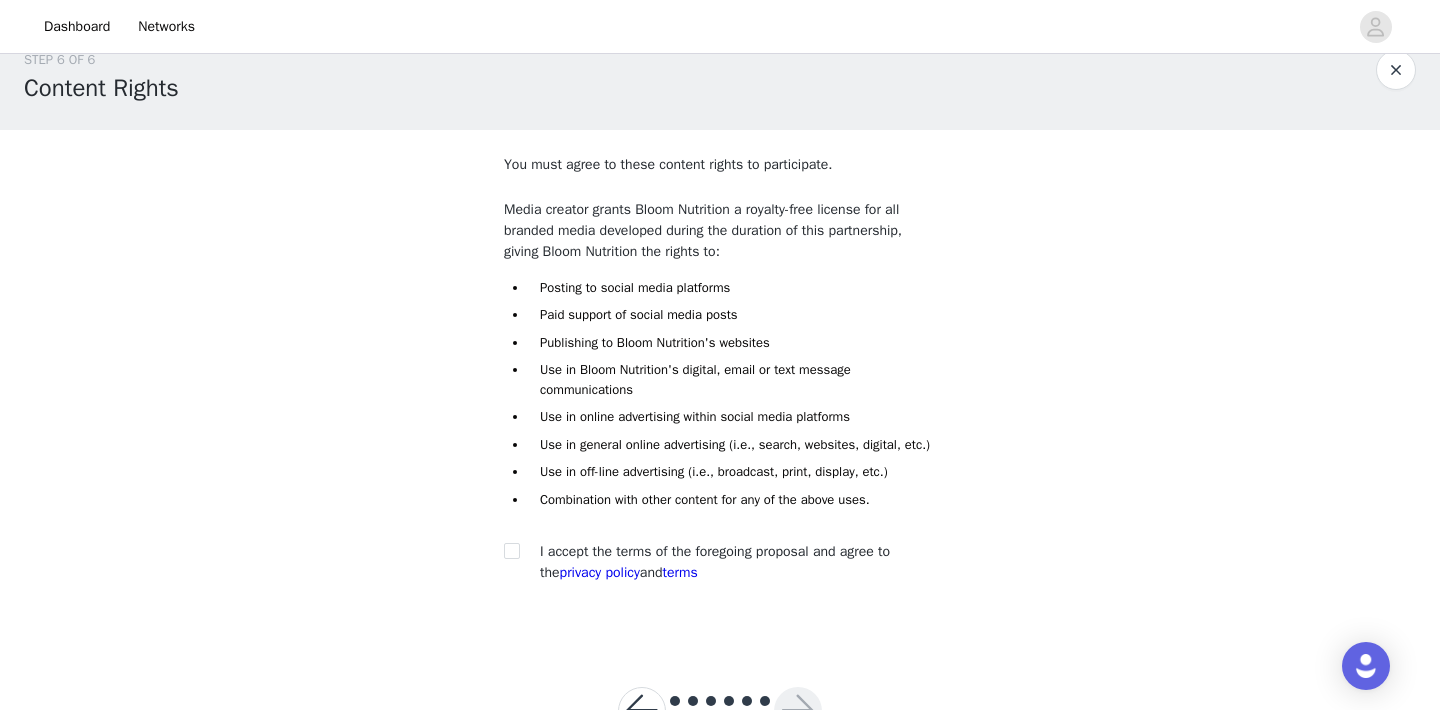 scroll, scrollTop: 34, scrollLeft: 0, axis: vertical 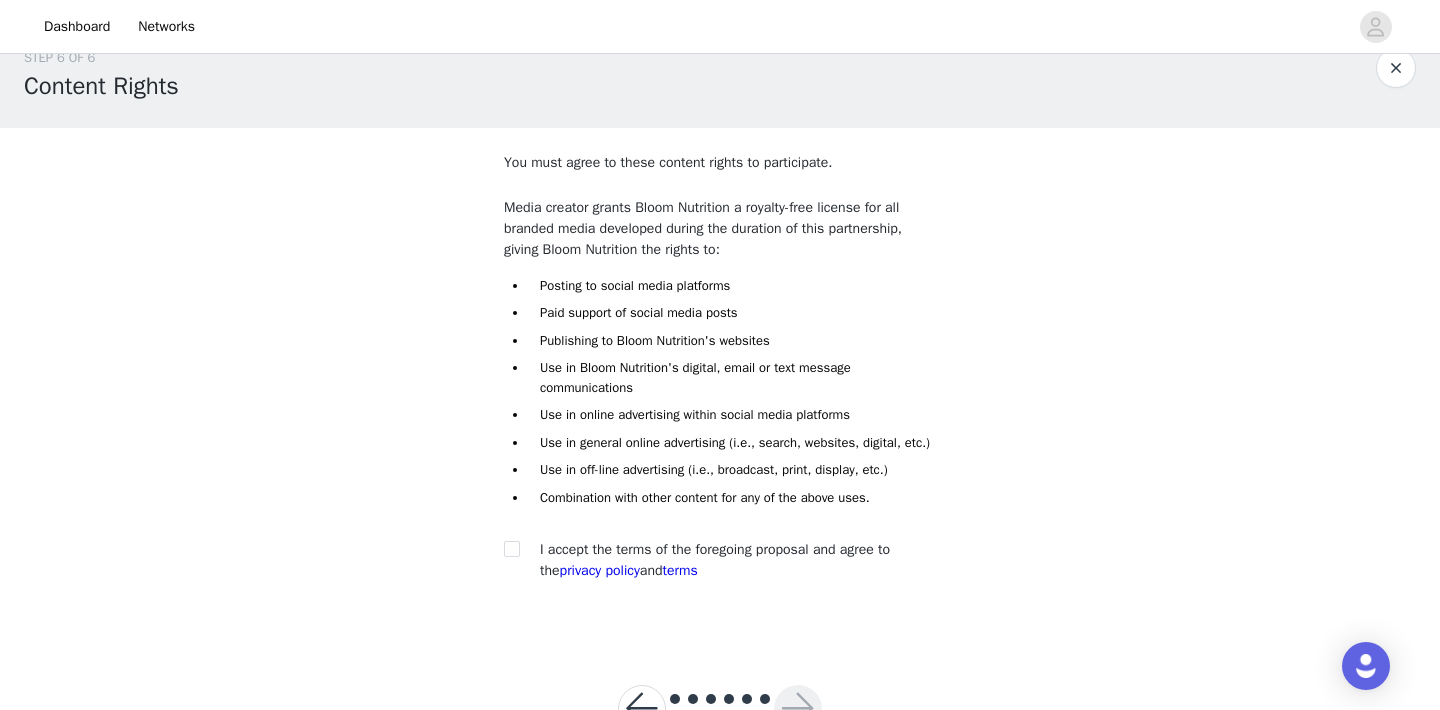 click on "I accept the terms of the foregoing proposal and agree to the
privacy policy
and
terms" at bounding box center (720, 560) 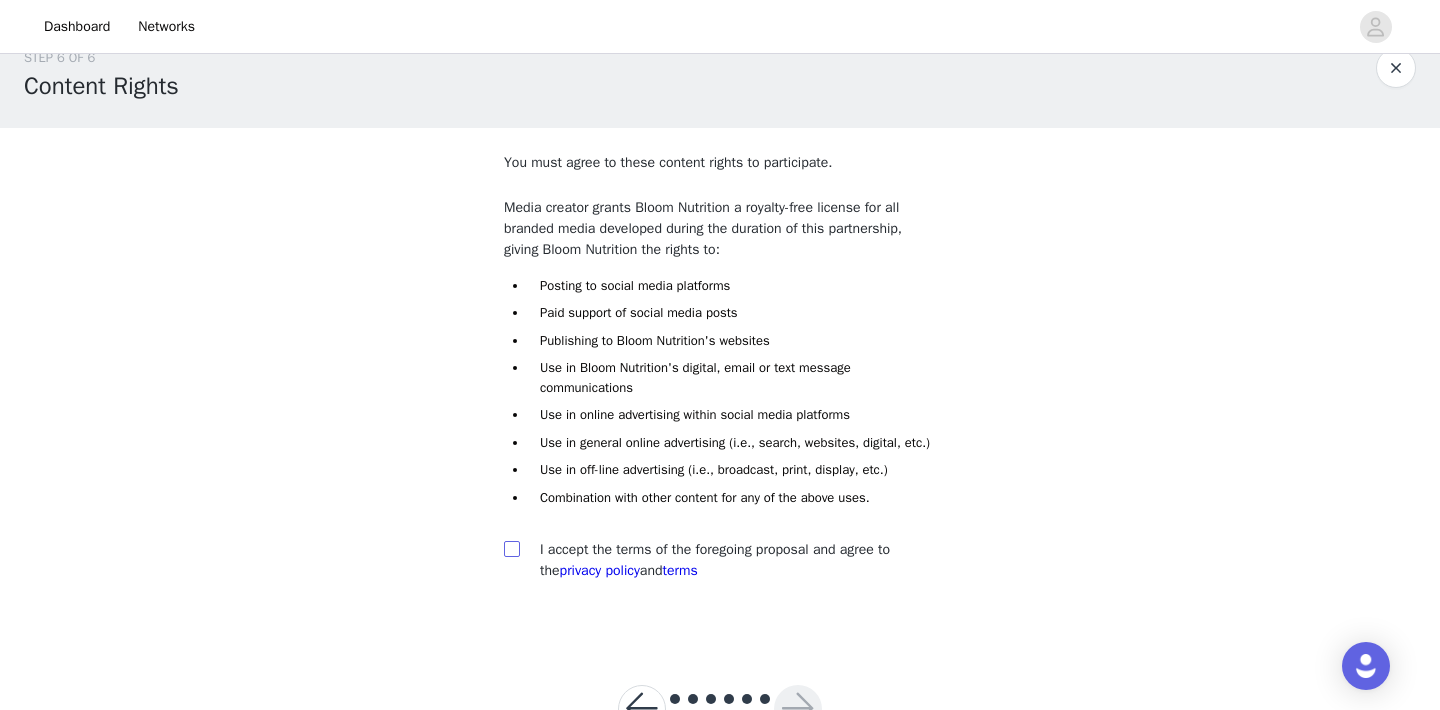 click at bounding box center [511, 548] 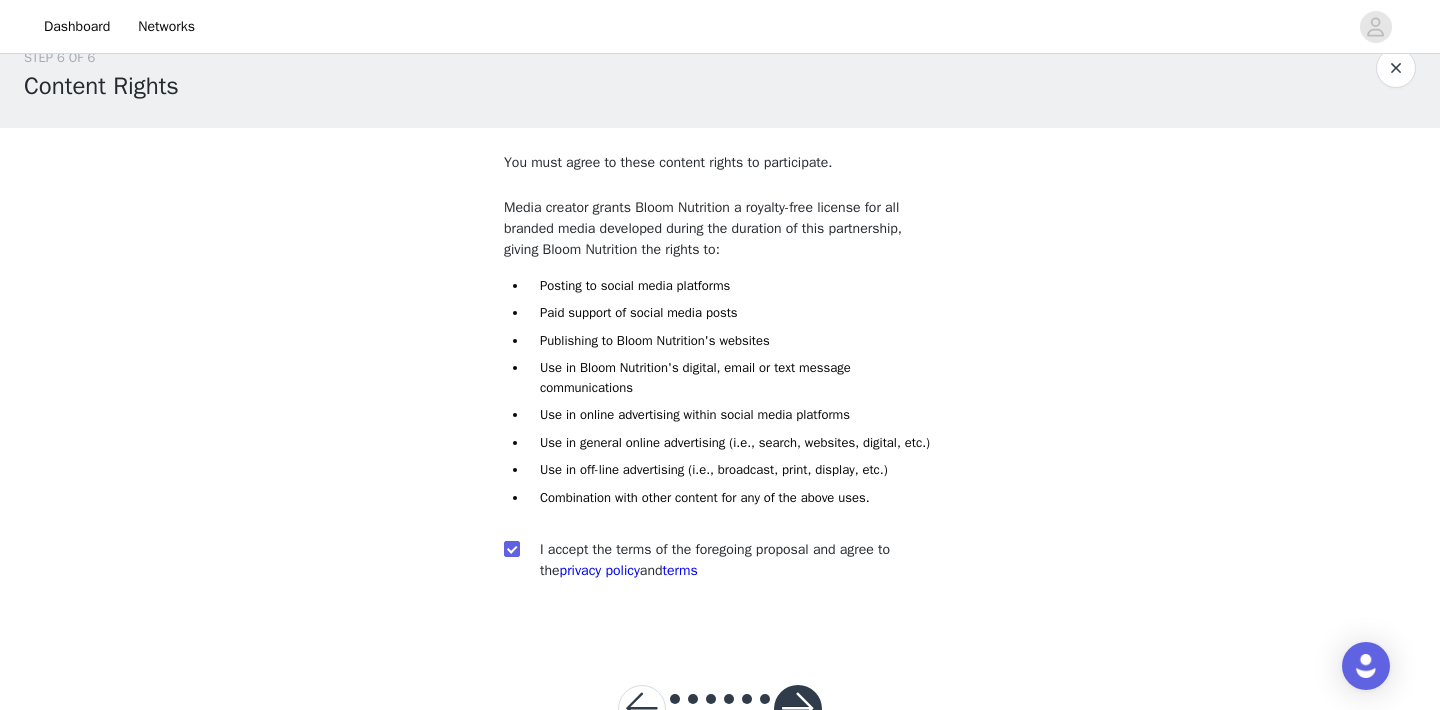scroll, scrollTop: 124, scrollLeft: 0, axis: vertical 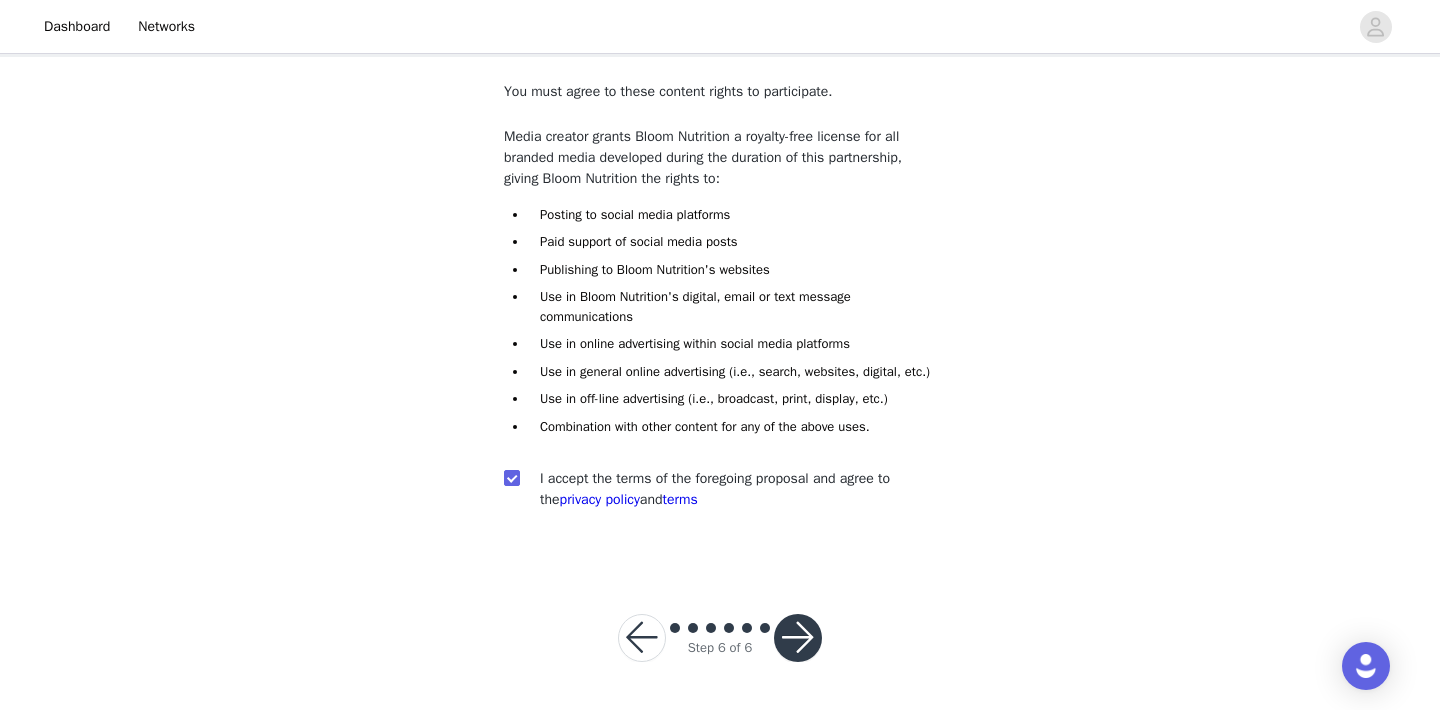 click at bounding box center (798, 638) 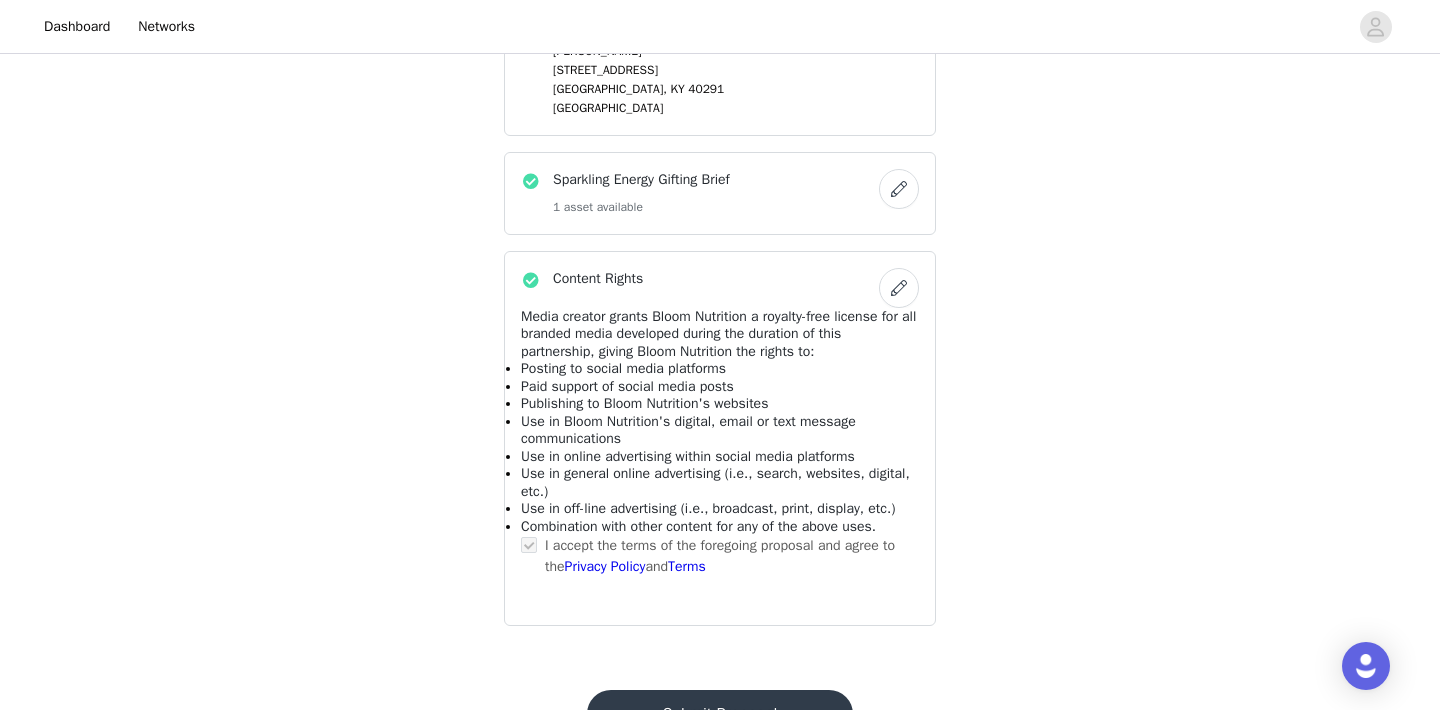 scroll, scrollTop: 932, scrollLeft: 0, axis: vertical 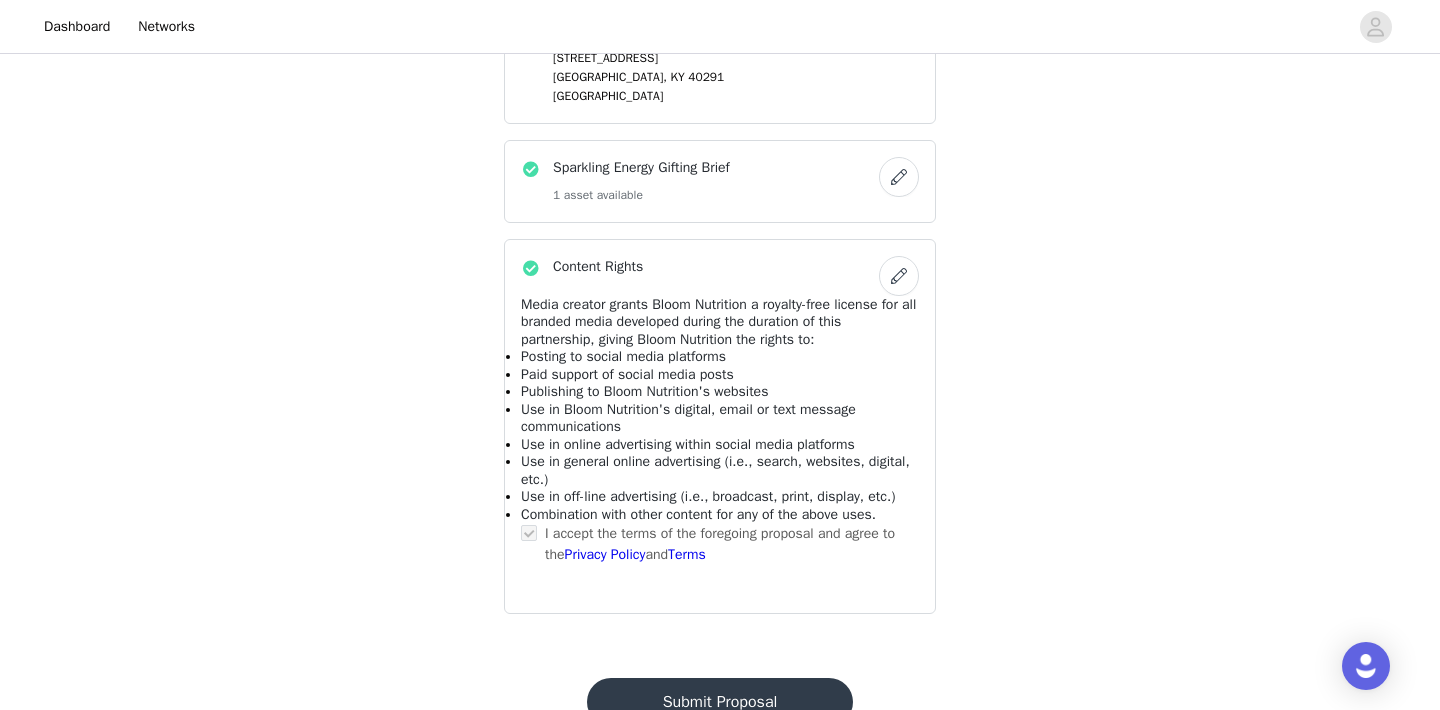 click on "Submit Proposal" at bounding box center [720, 702] 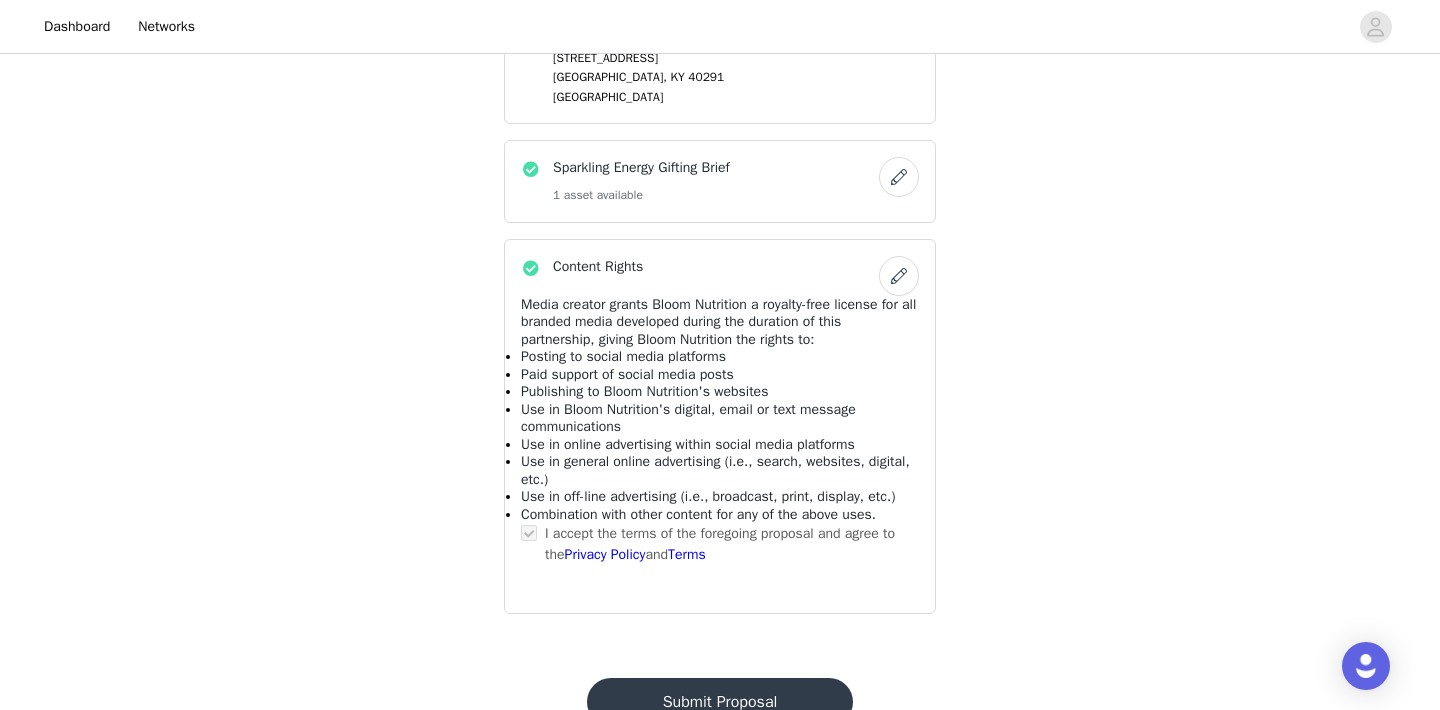 scroll, scrollTop: 0, scrollLeft: 0, axis: both 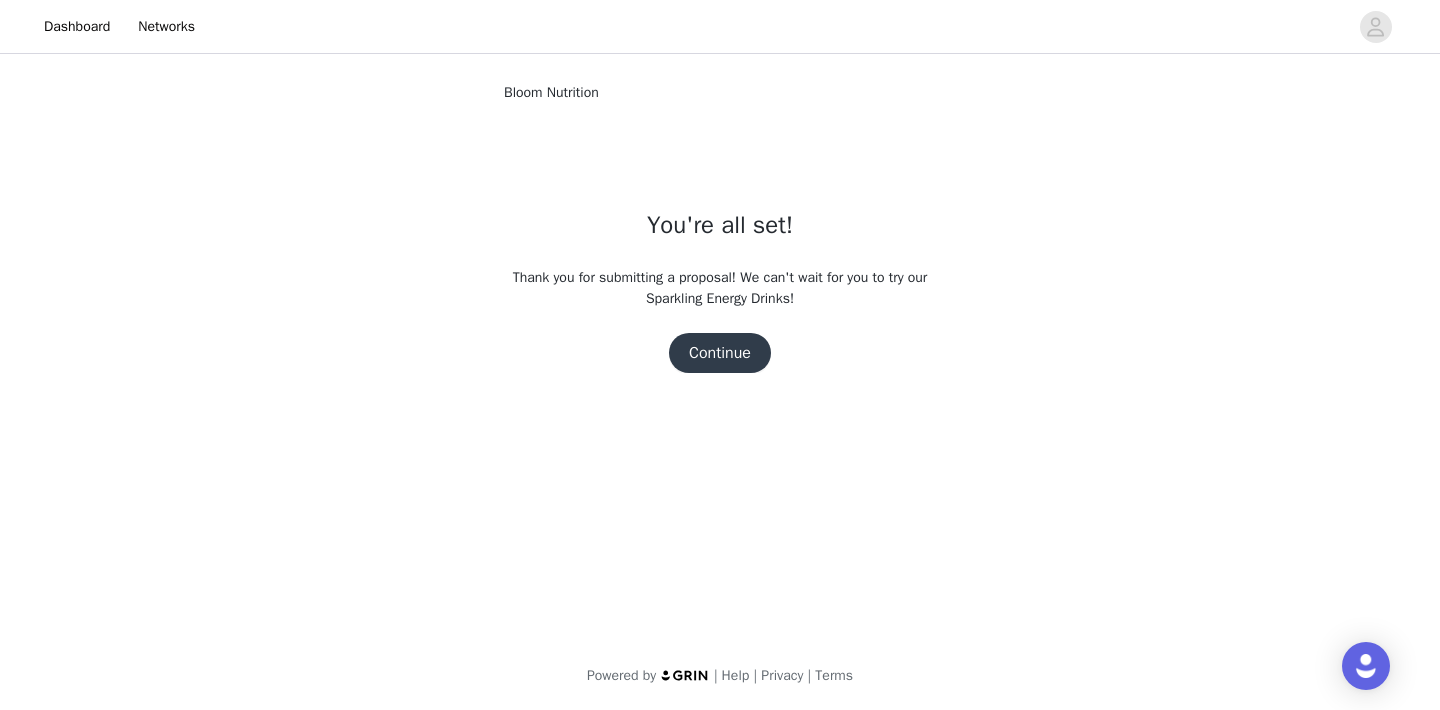 click on "Continue" at bounding box center [720, 353] 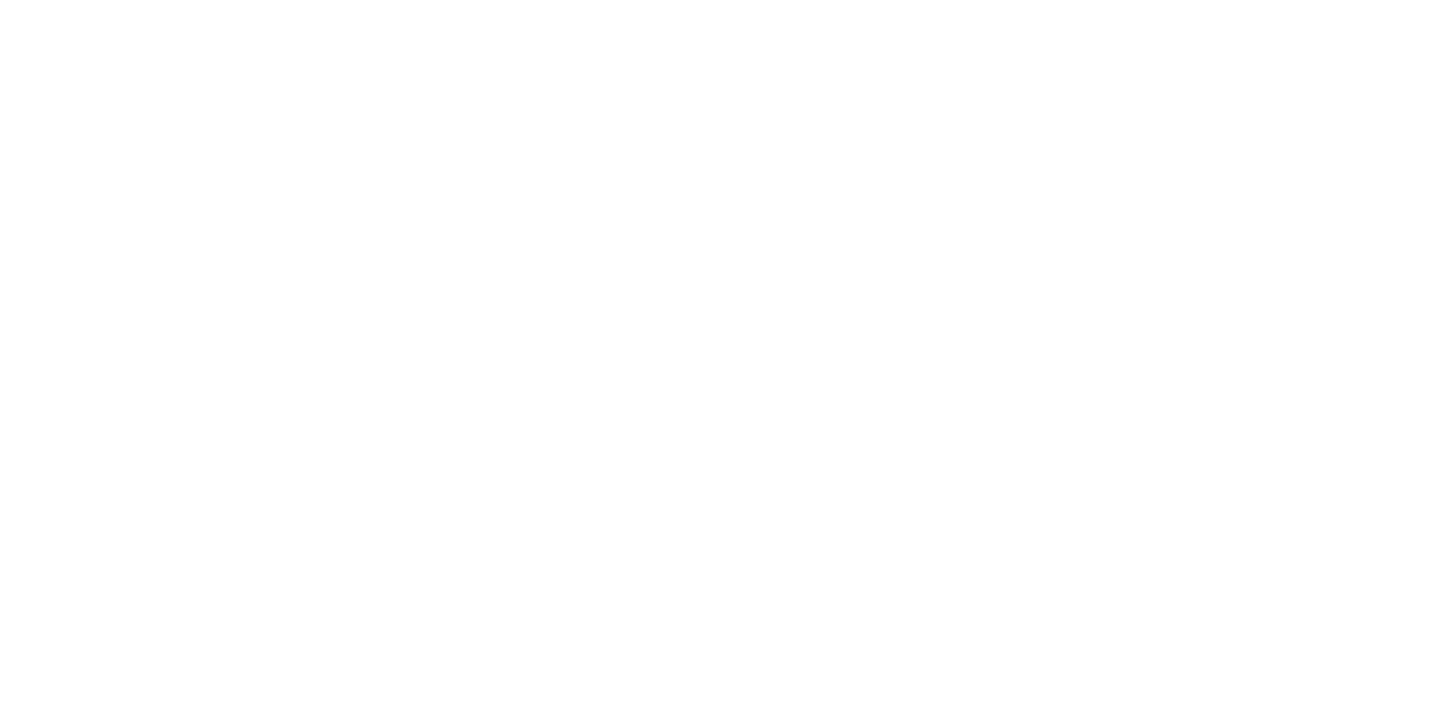 scroll, scrollTop: 0, scrollLeft: 0, axis: both 